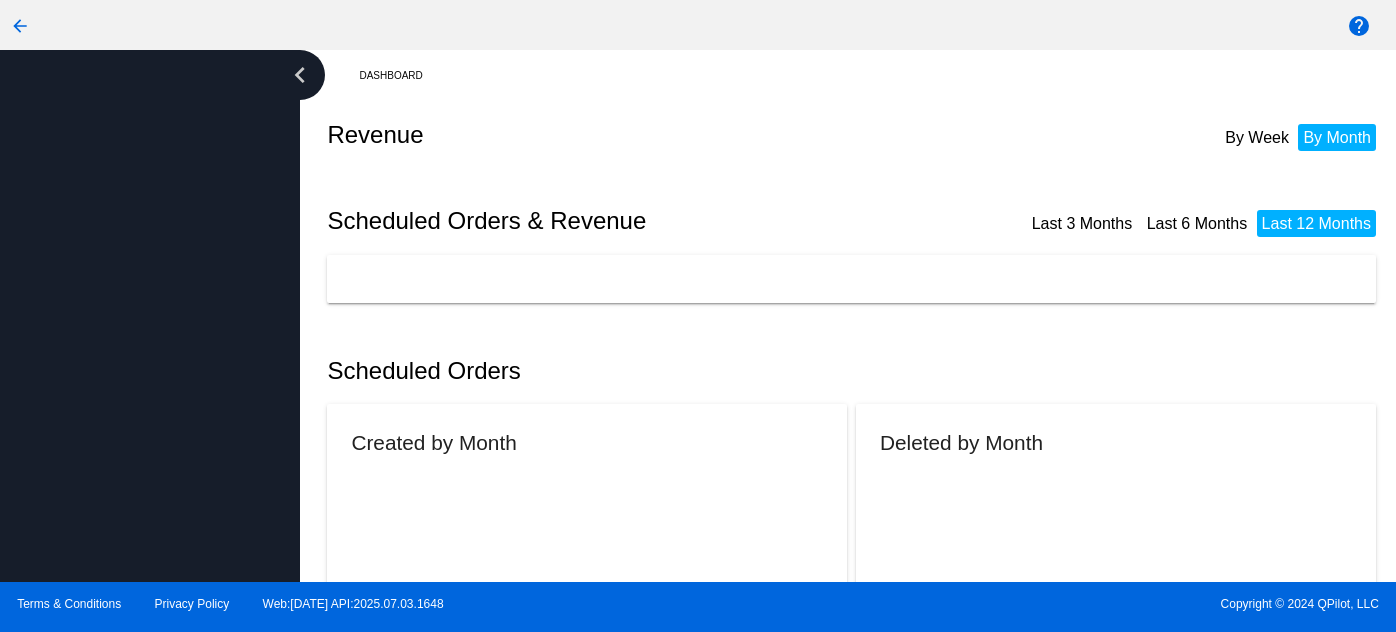 scroll, scrollTop: 0, scrollLeft: 0, axis: both 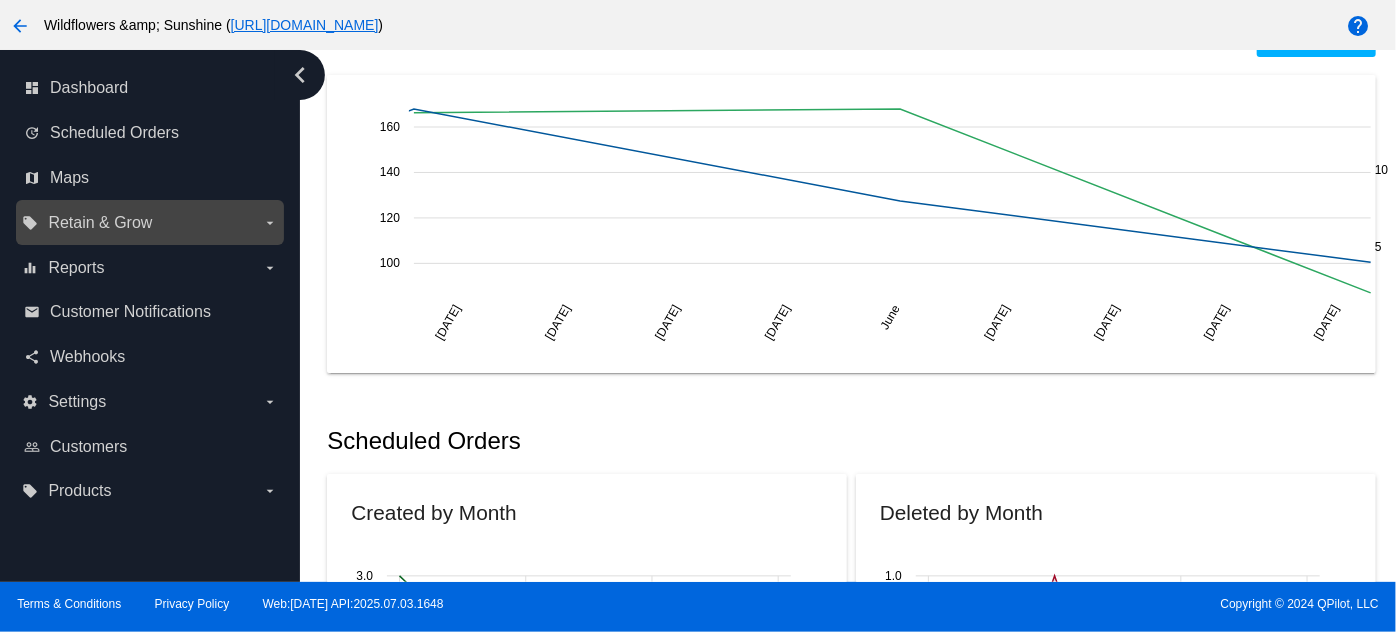 click on "Retain & Grow" at bounding box center [100, 223] 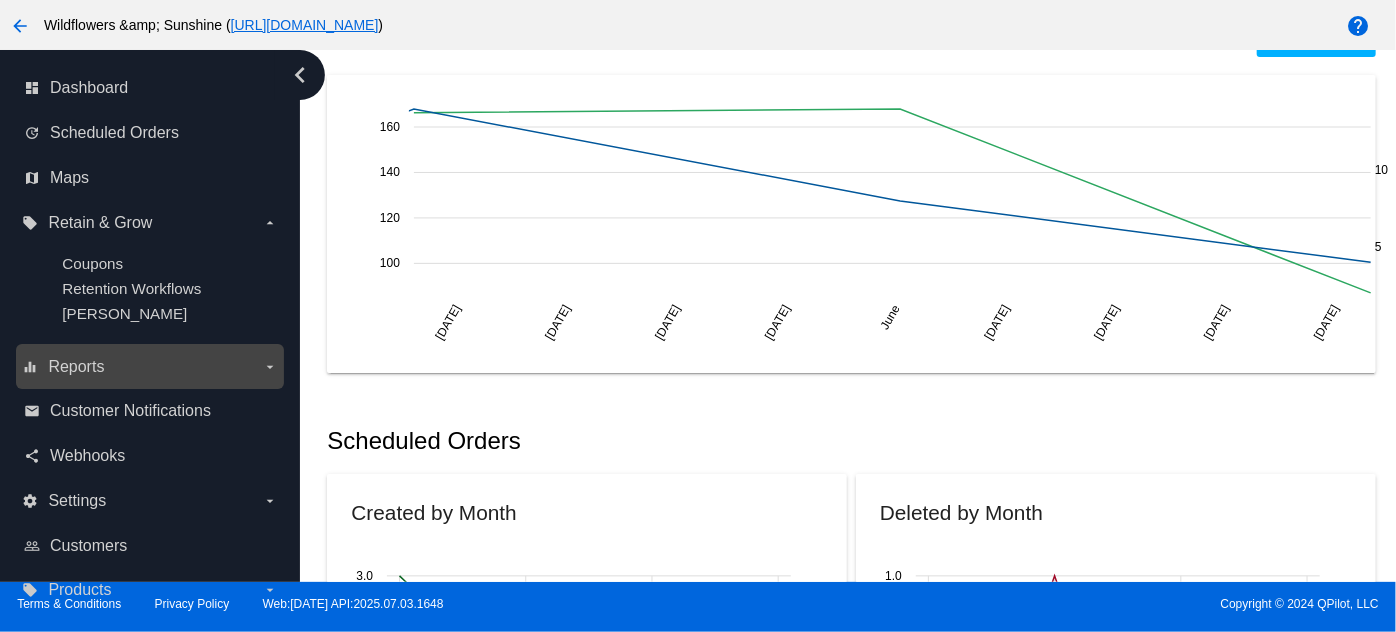 click on "equalizer
Reports
arrow_drop_down" at bounding box center (149, 367) 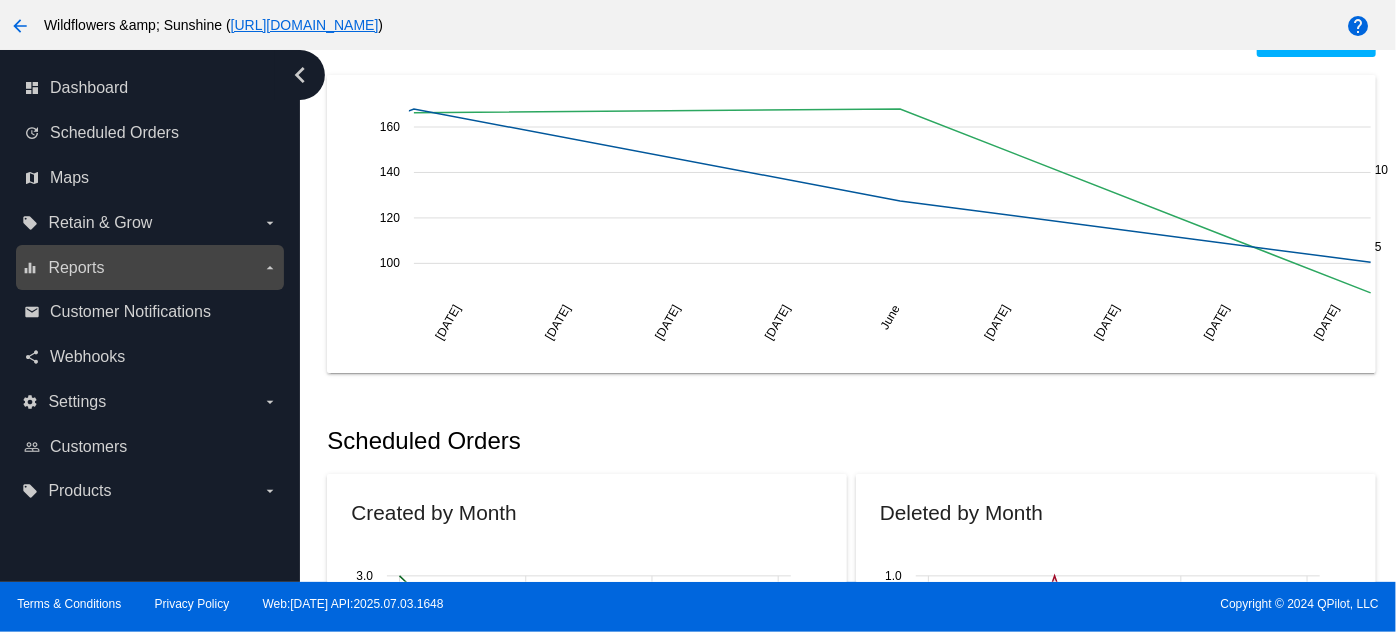 scroll, scrollTop: 348, scrollLeft: 0, axis: vertical 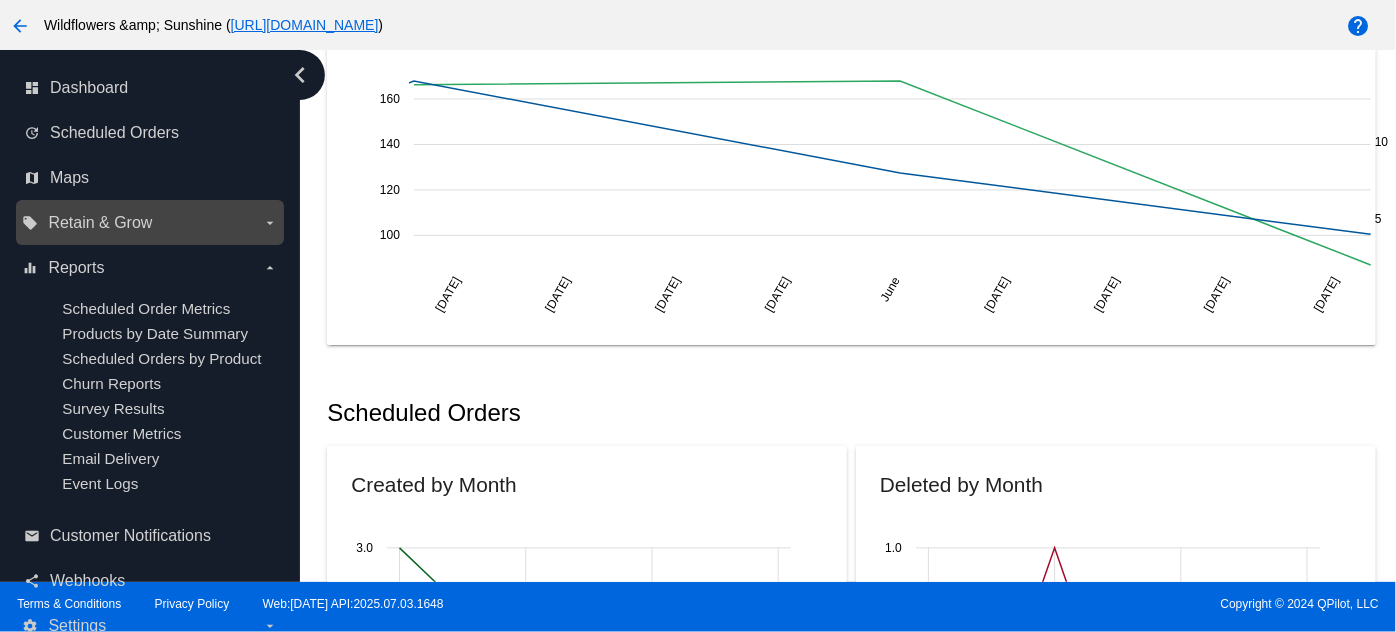 click on "local_offer
Retain & Grow
arrow_drop_down" at bounding box center (149, 223) 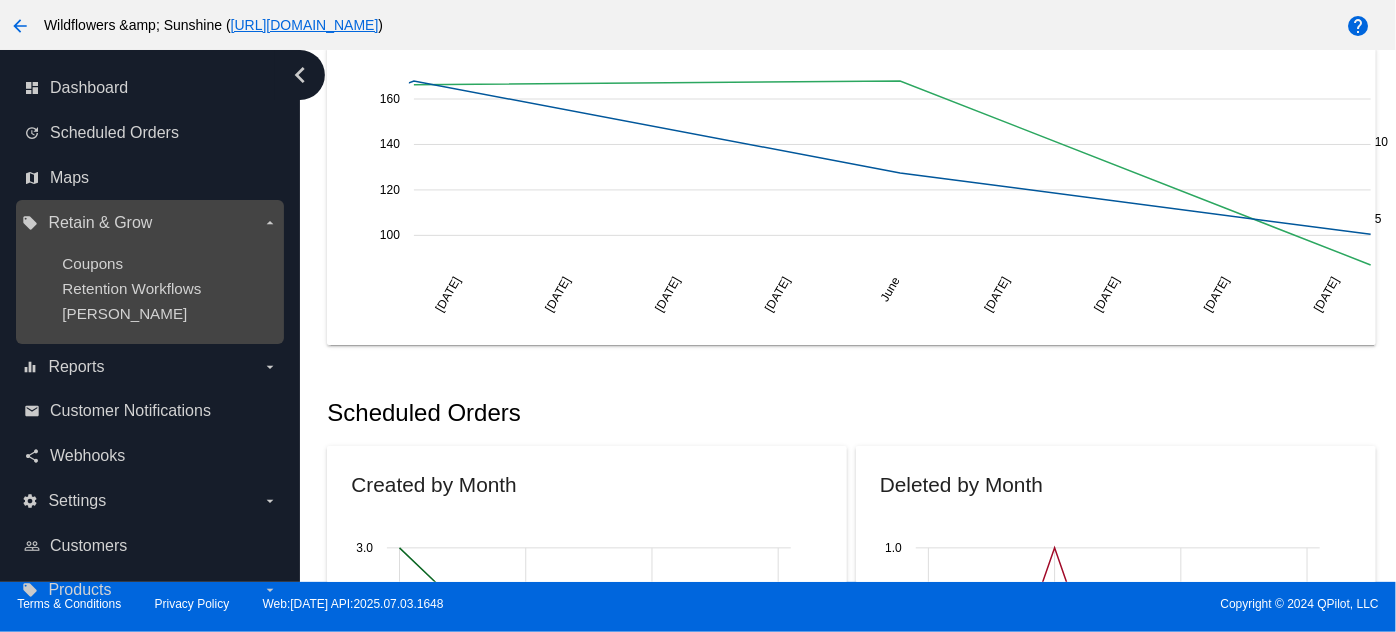 scroll, scrollTop: 320, scrollLeft: 0, axis: vertical 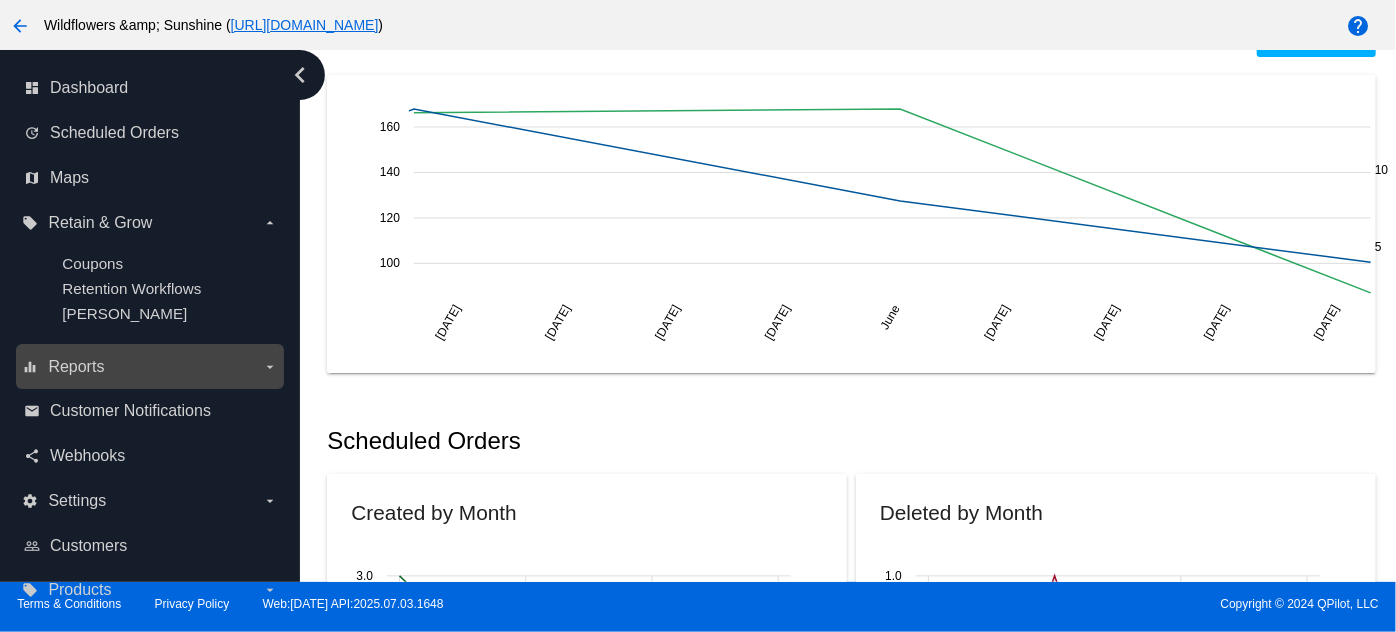 click on "equalizer
Reports
arrow_drop_down" at bounding box center [149, 367] 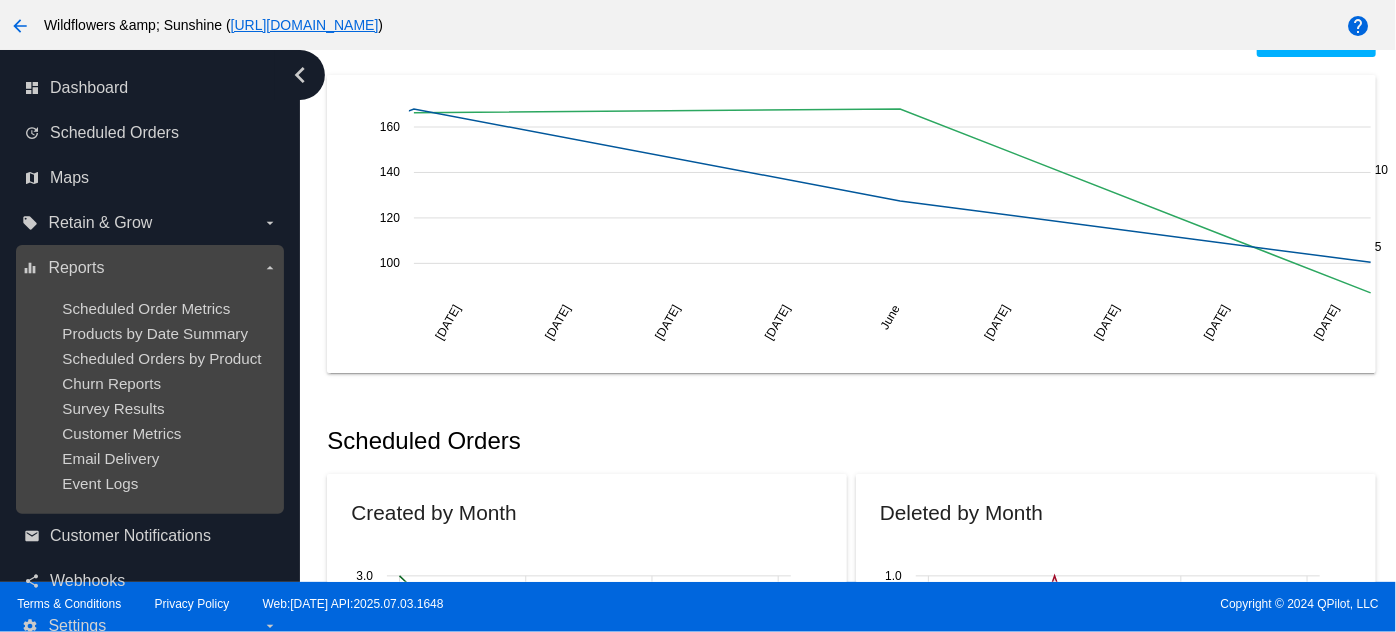 scroll, scrollTop: 348, scrollLeft: 0, axis: vertical 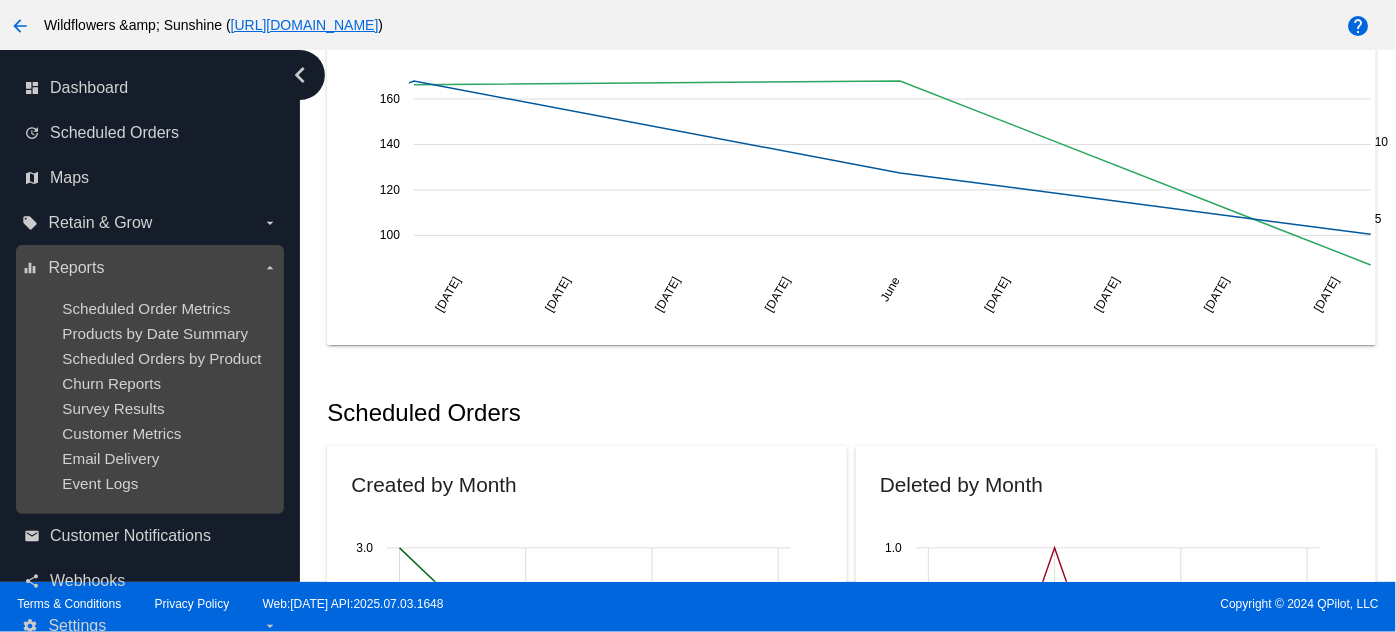 click on "Reports" at bounding box center (76, 268) 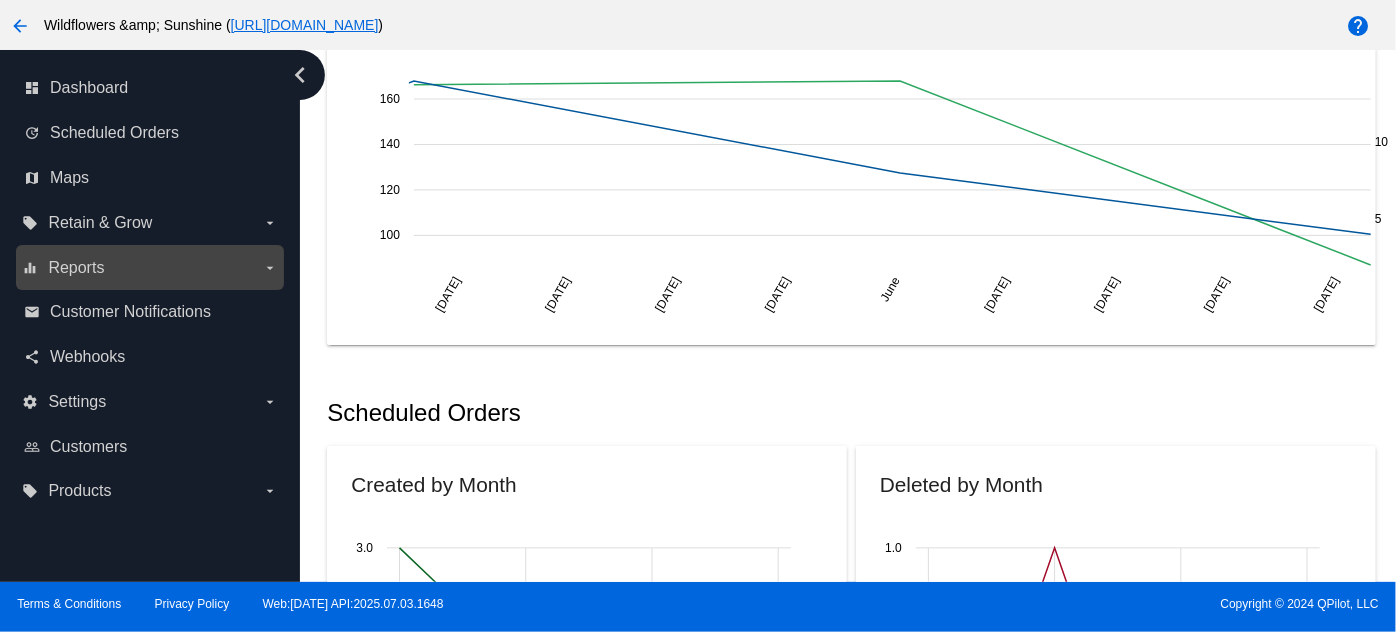 scroll, scrollTop: 320, scrollLeft: 0, axis: vertical 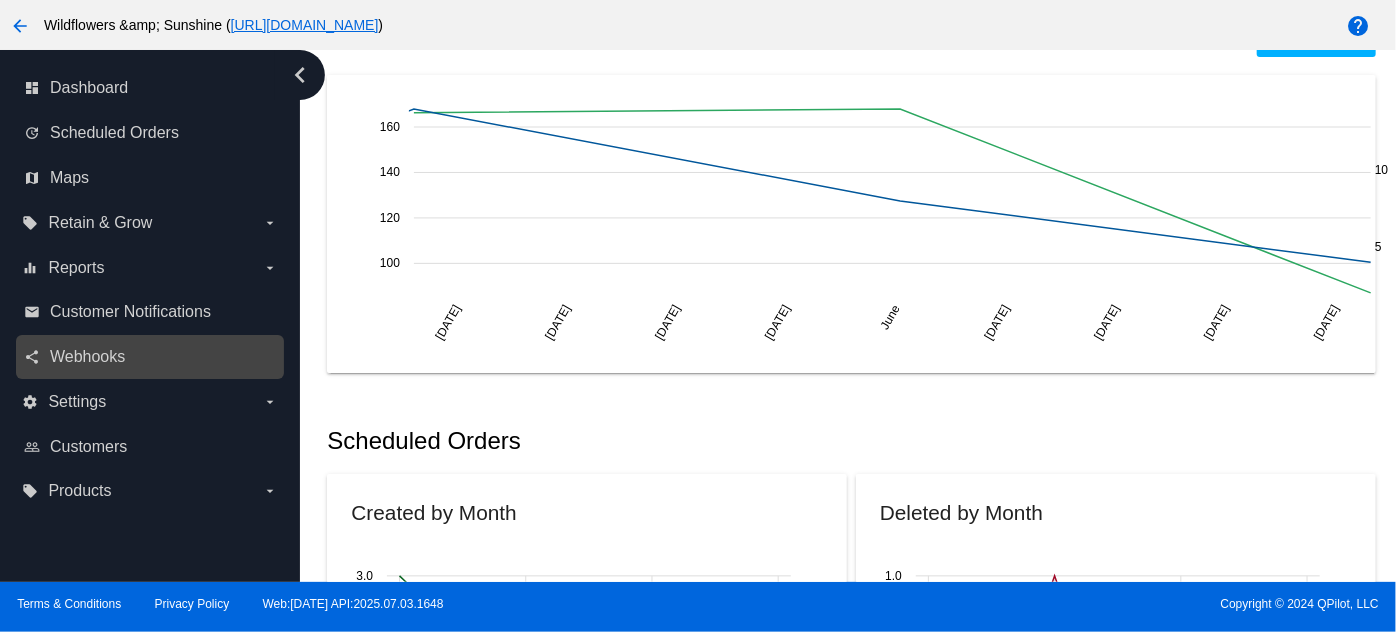 click on "share
Webhooks" at bounding box center (151, 357) 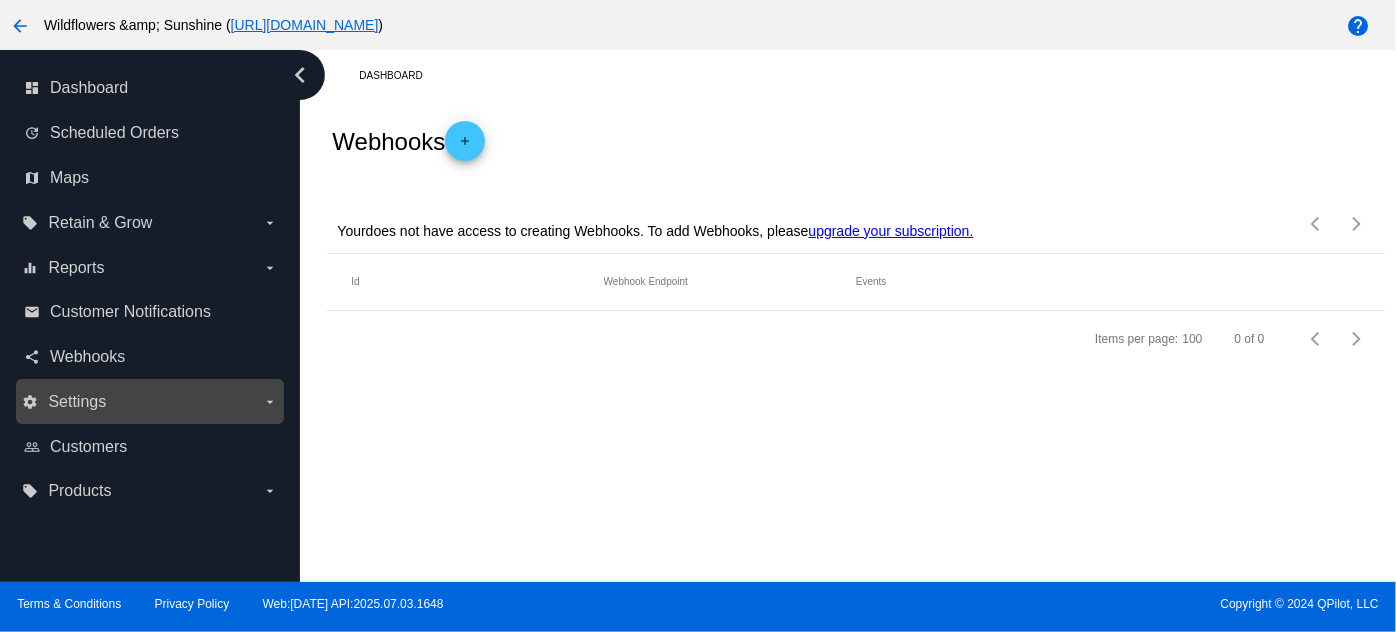 click on "Settings" at bounding box center [77, 402] 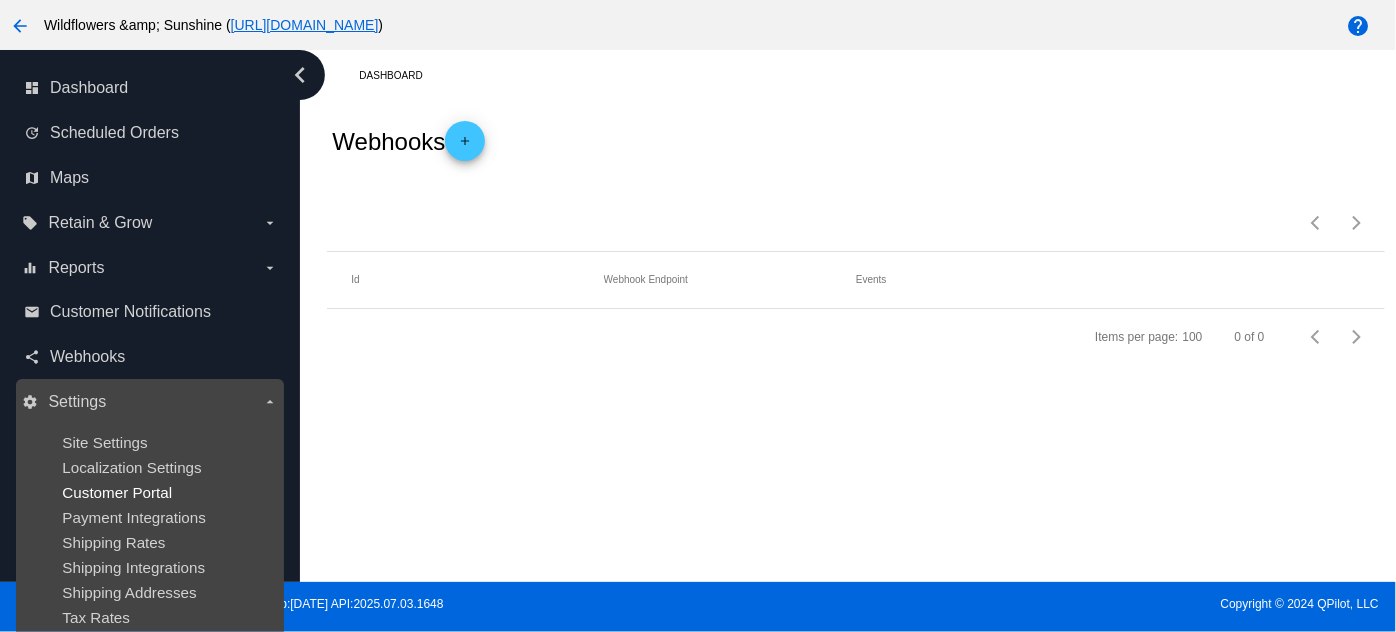 click on "Customer Portal" at bounding box center [117, 492] 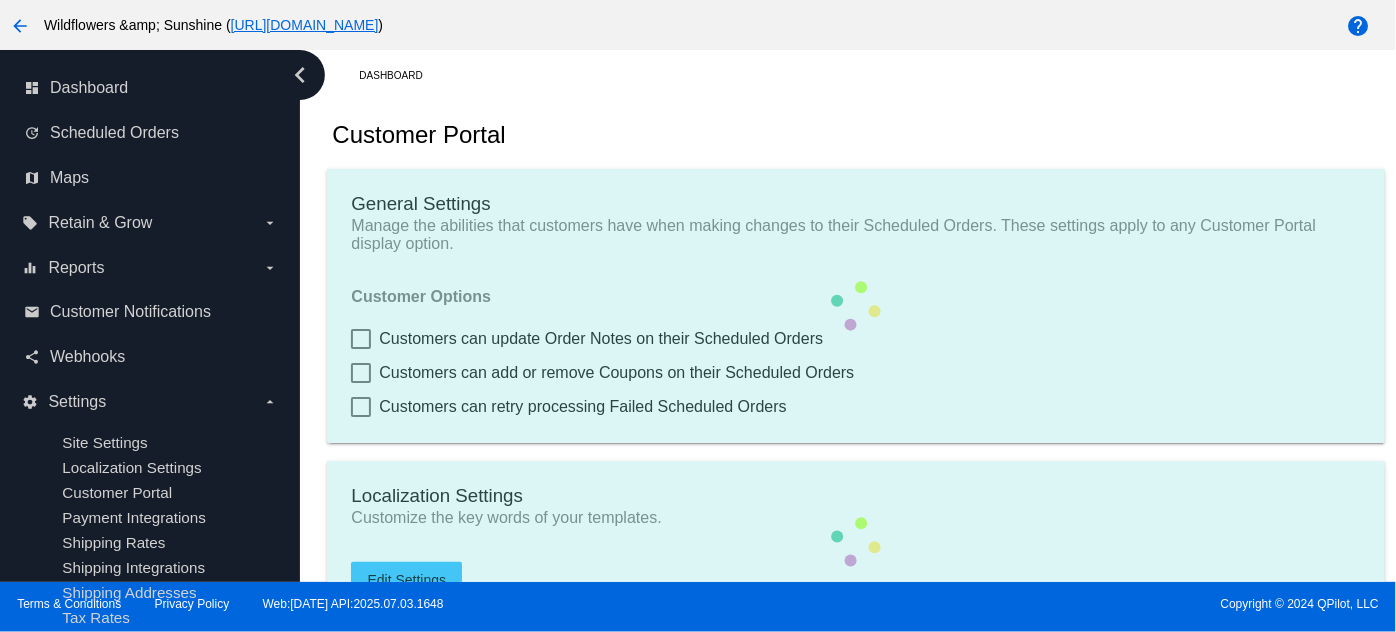 checkbox on "true" 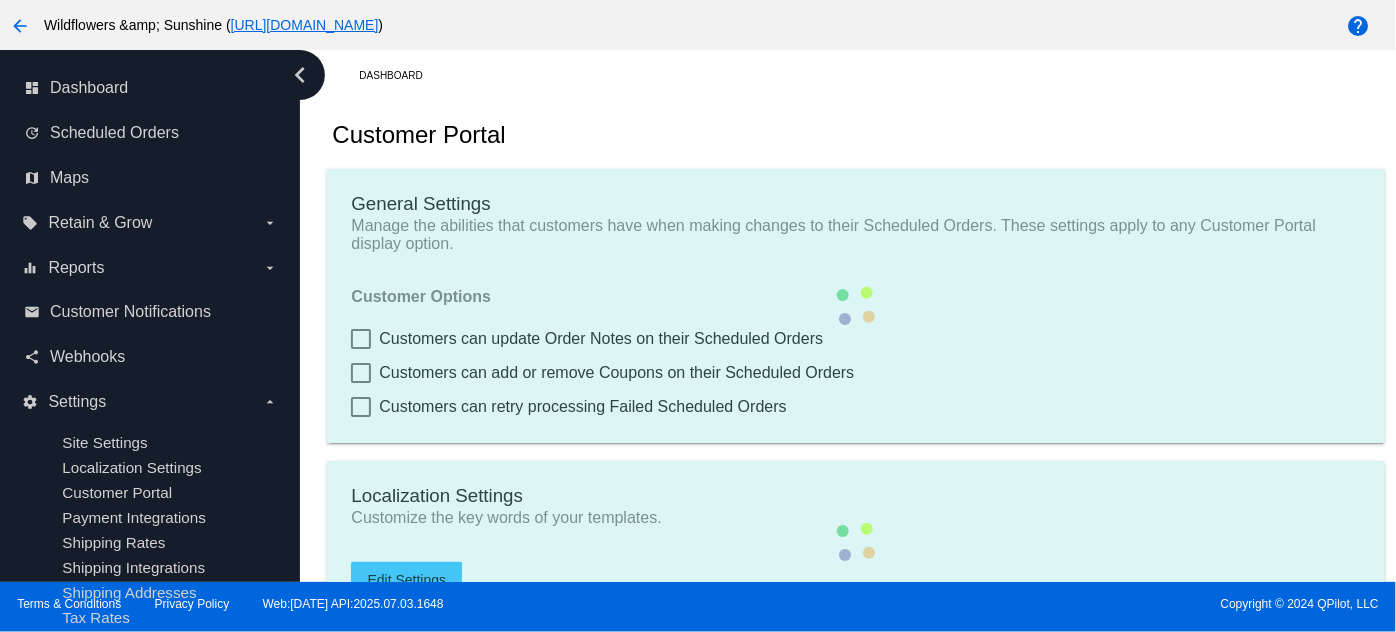 type on "Create a Subscription" 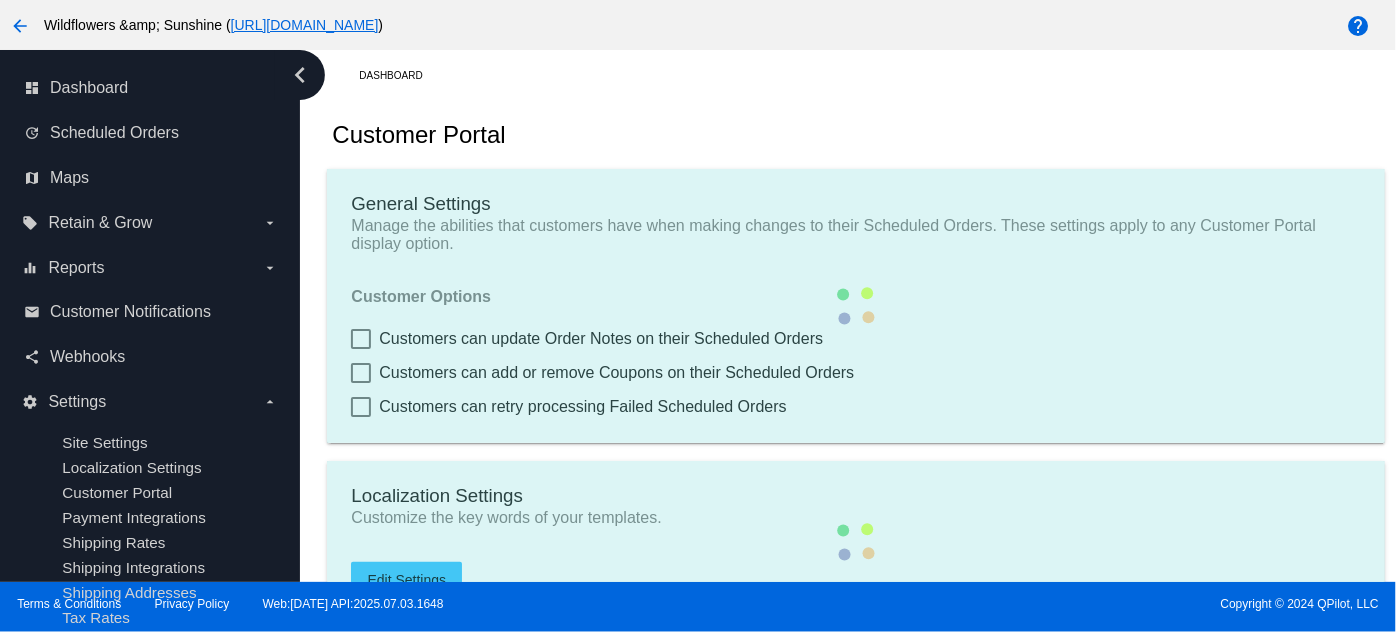 type on "[URL][DOMAIN_NAME]" 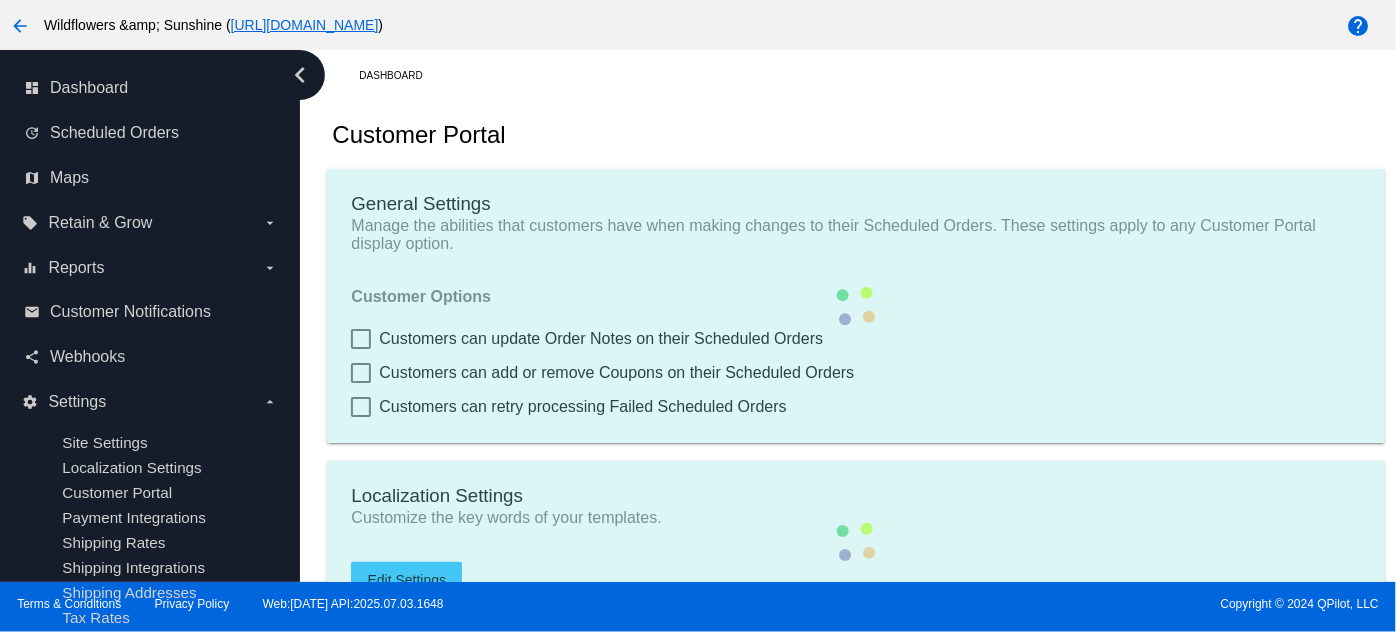 checkbox on "true" 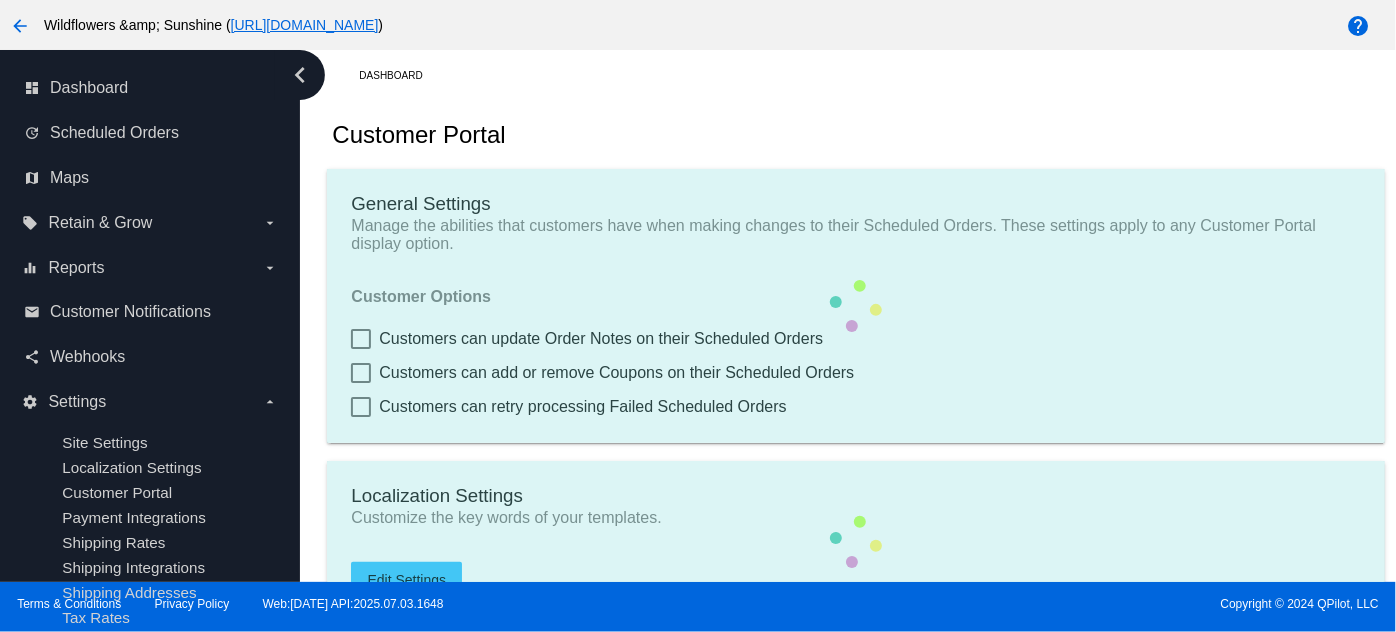 checkbox on "true" 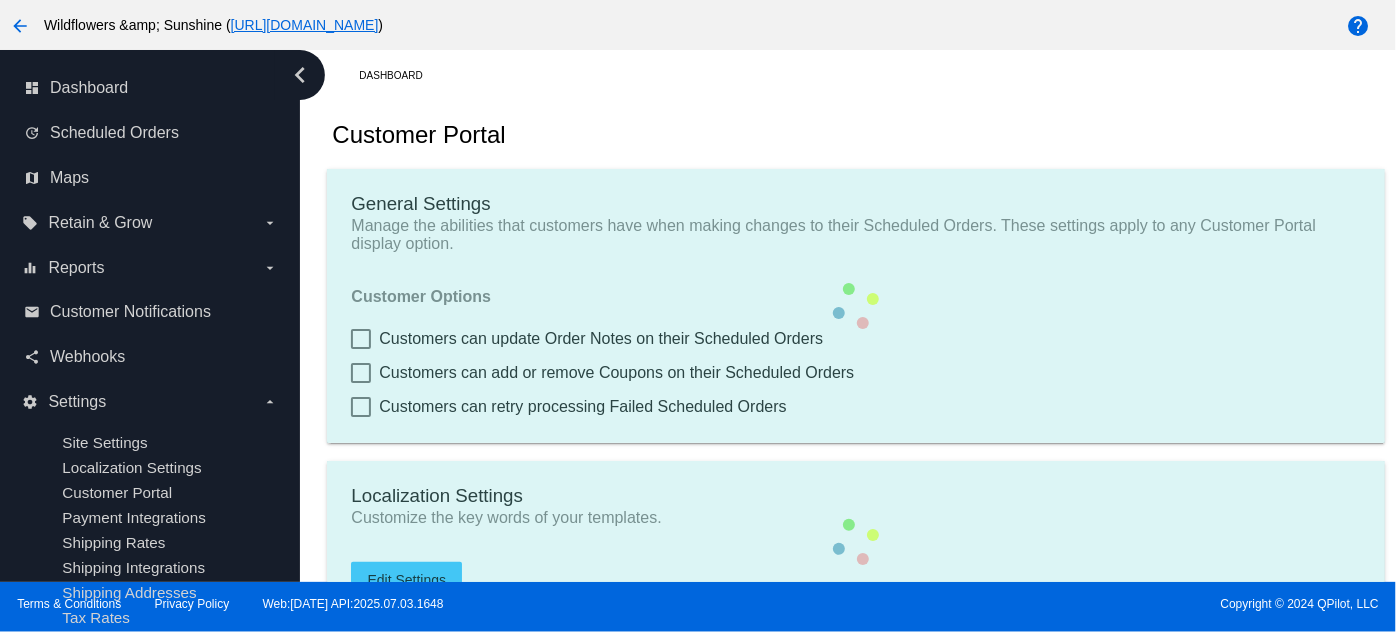 checkbox on "true" 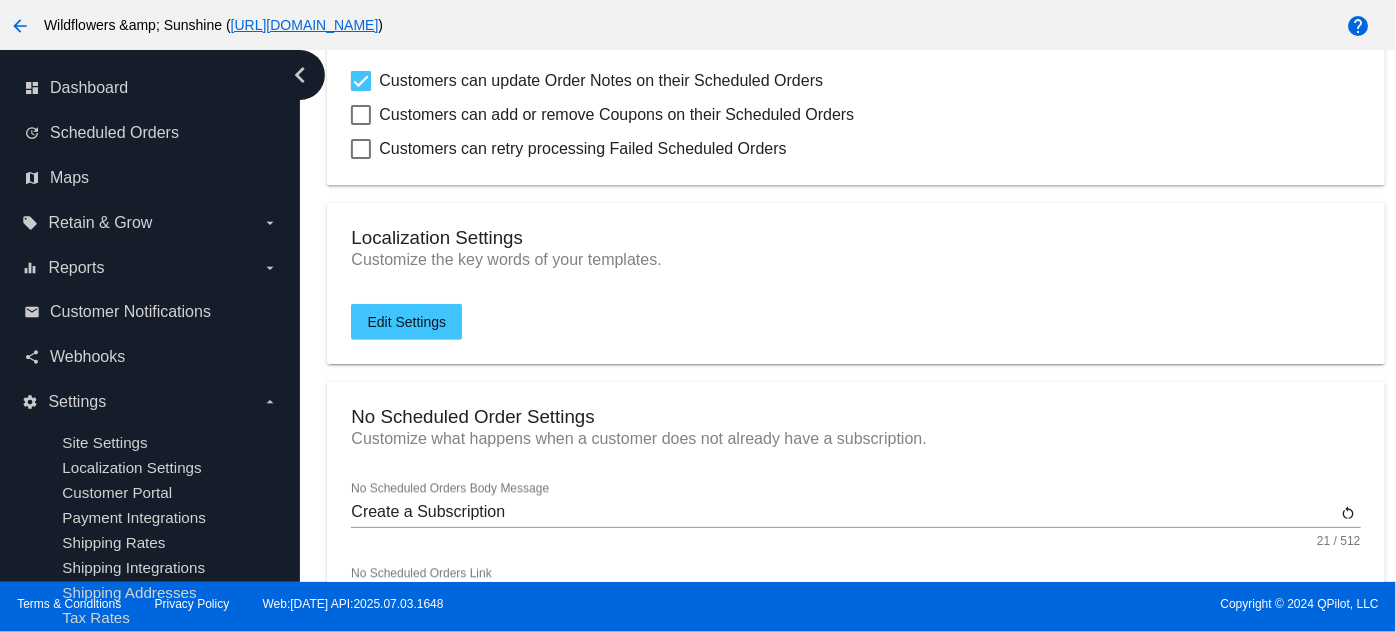 scroll, scrollTop: 293, scrollLeft: 0, axis: vertical 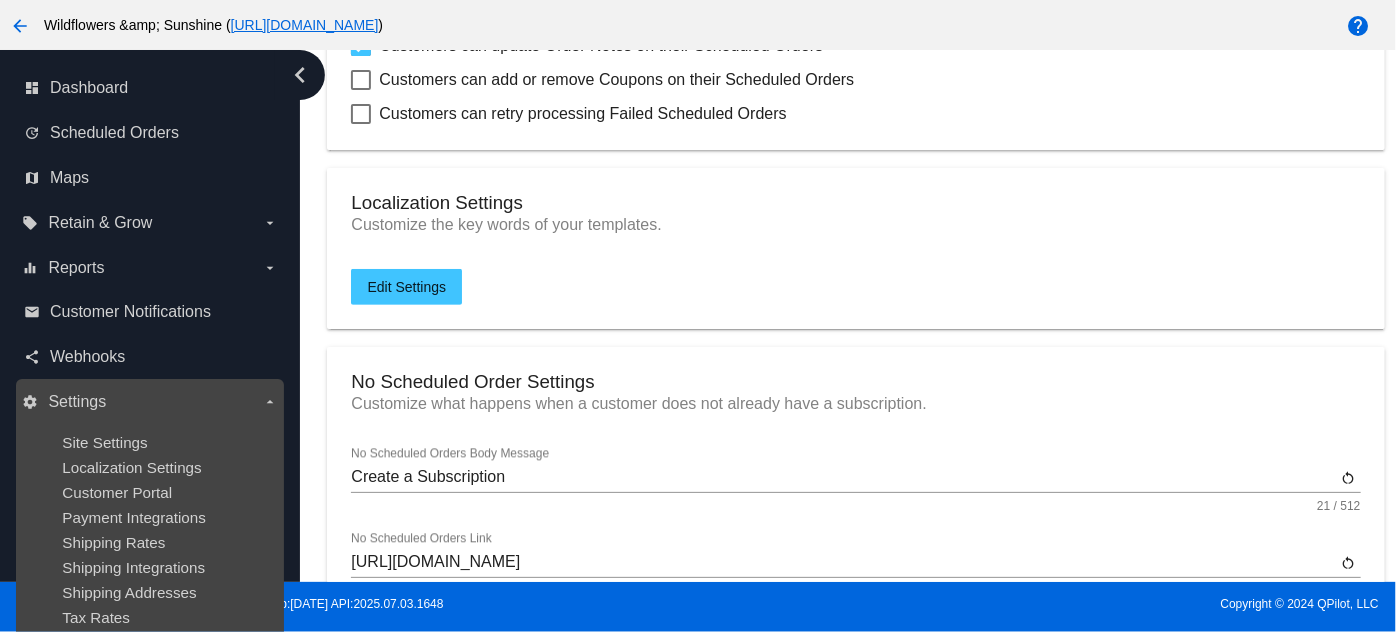 click on "settings
Settings
arrow_drop_down" at bounding box center (149, 402) 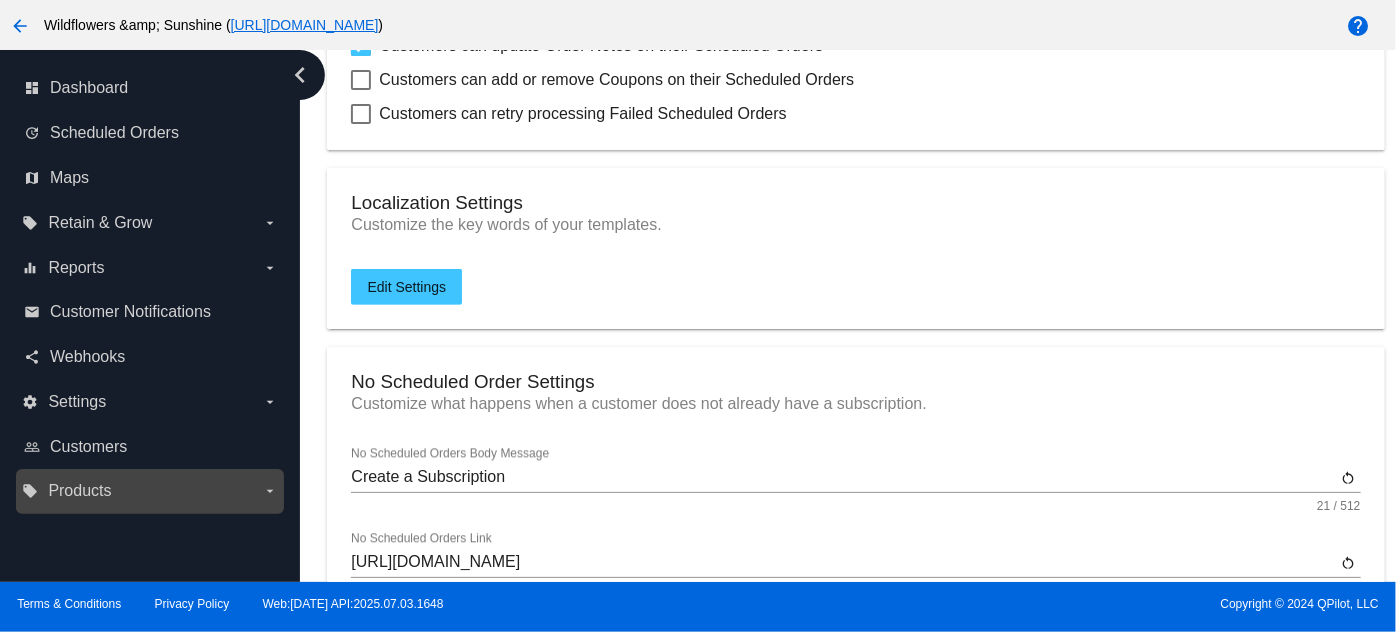 click on "Products" at bounding box center [79, 491] 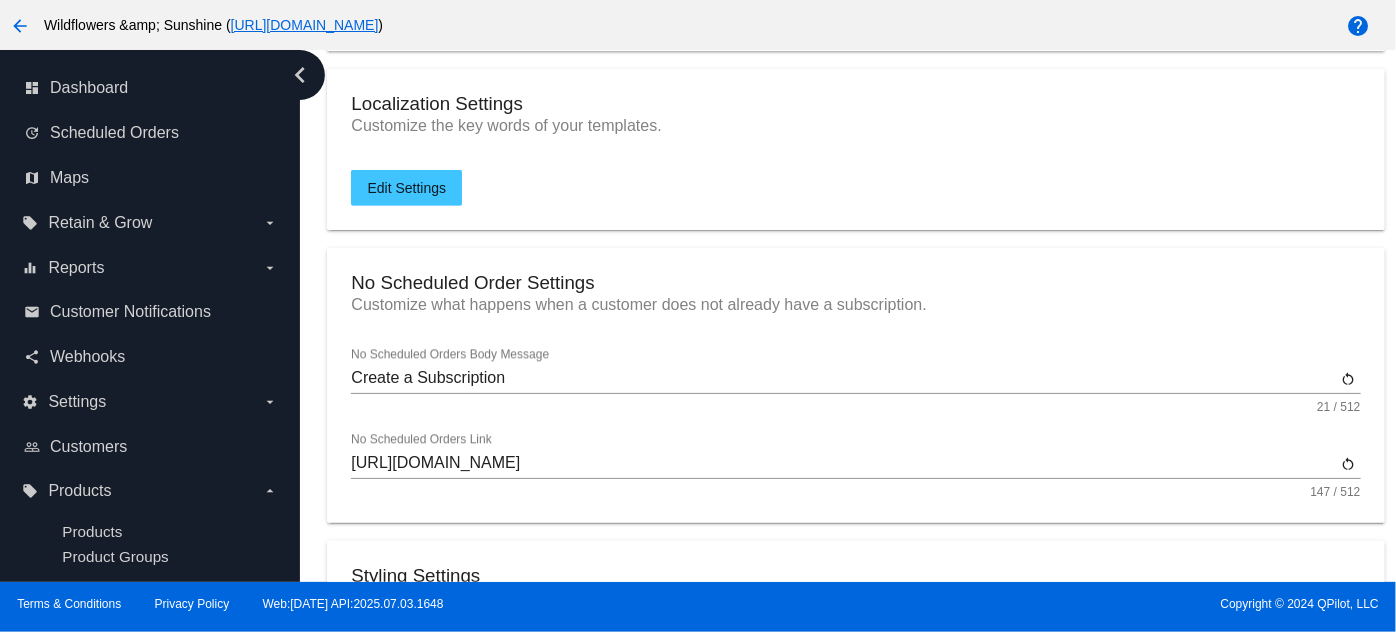 scroll, scrollTop: 418, scrollLeft: 0, axis: vertical 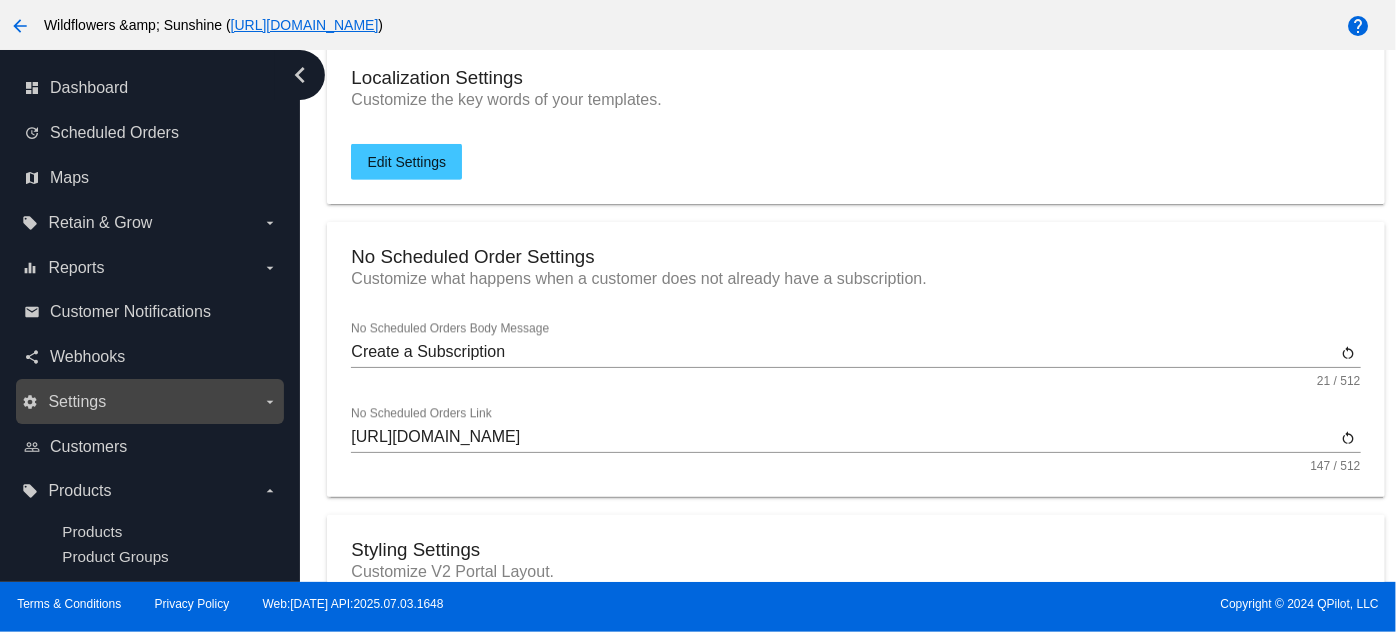 click on "settings
Settings
arrow_drop_down" at bounding box center (149, 402) 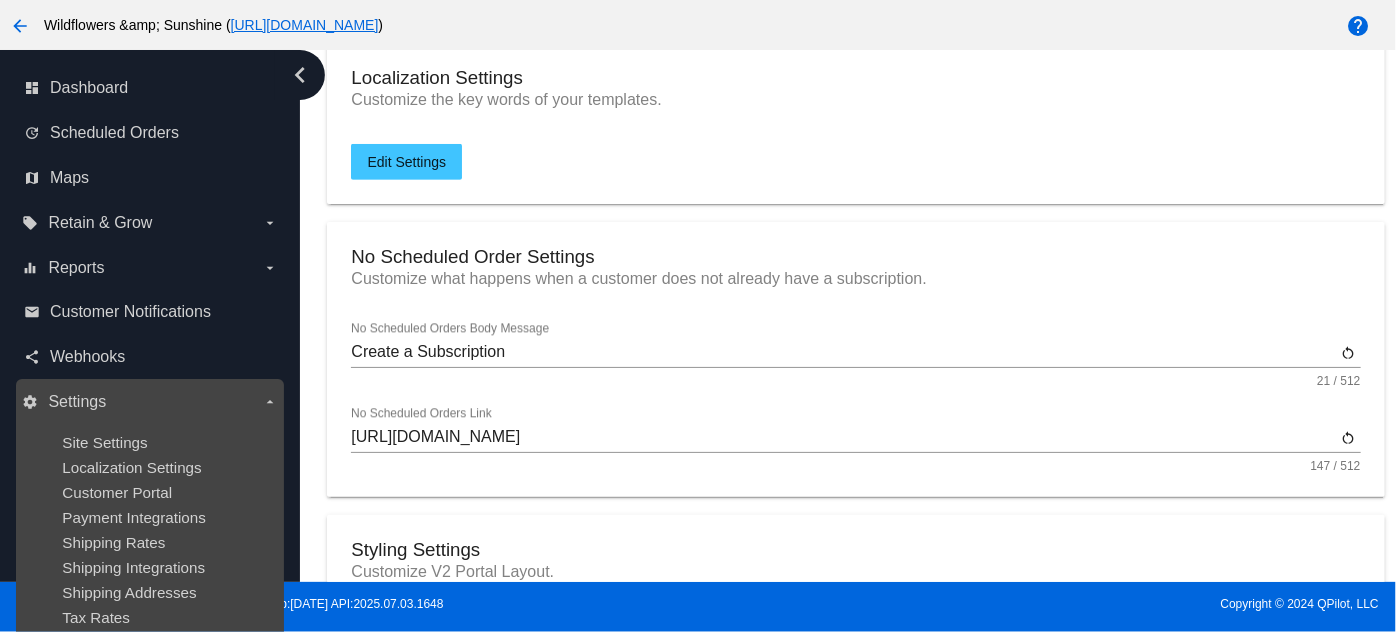 scroll, scrollTop: 125, scrollLeft: 0, axis: vertical 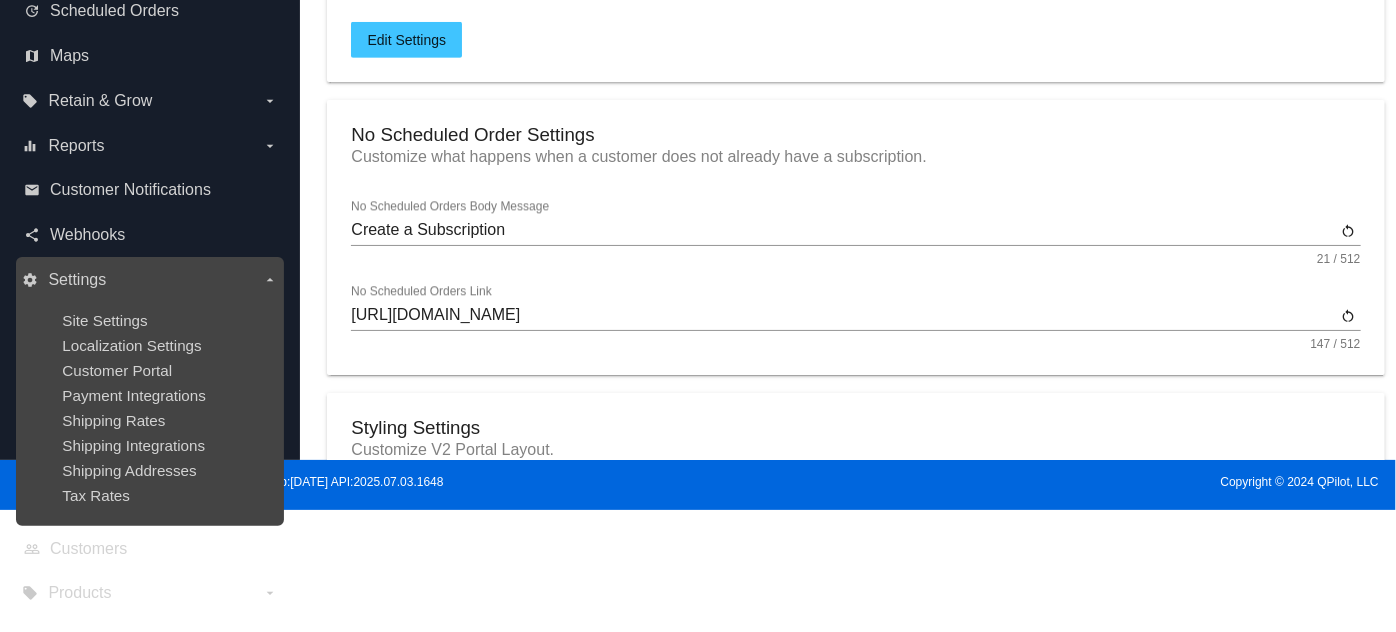 click on "settings
Settings
arrow_drop_down" at bounding box center [149, 280] 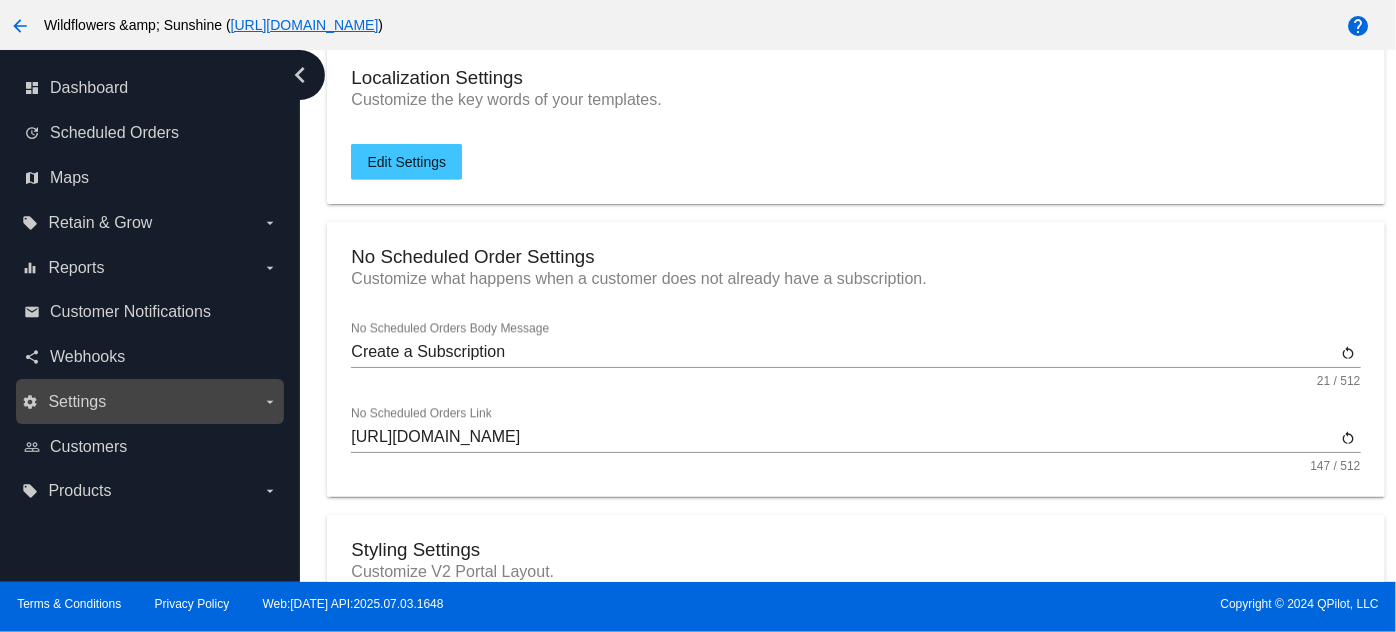 scroll, scrollTop: 0, scrollLeft: 0, axis: both 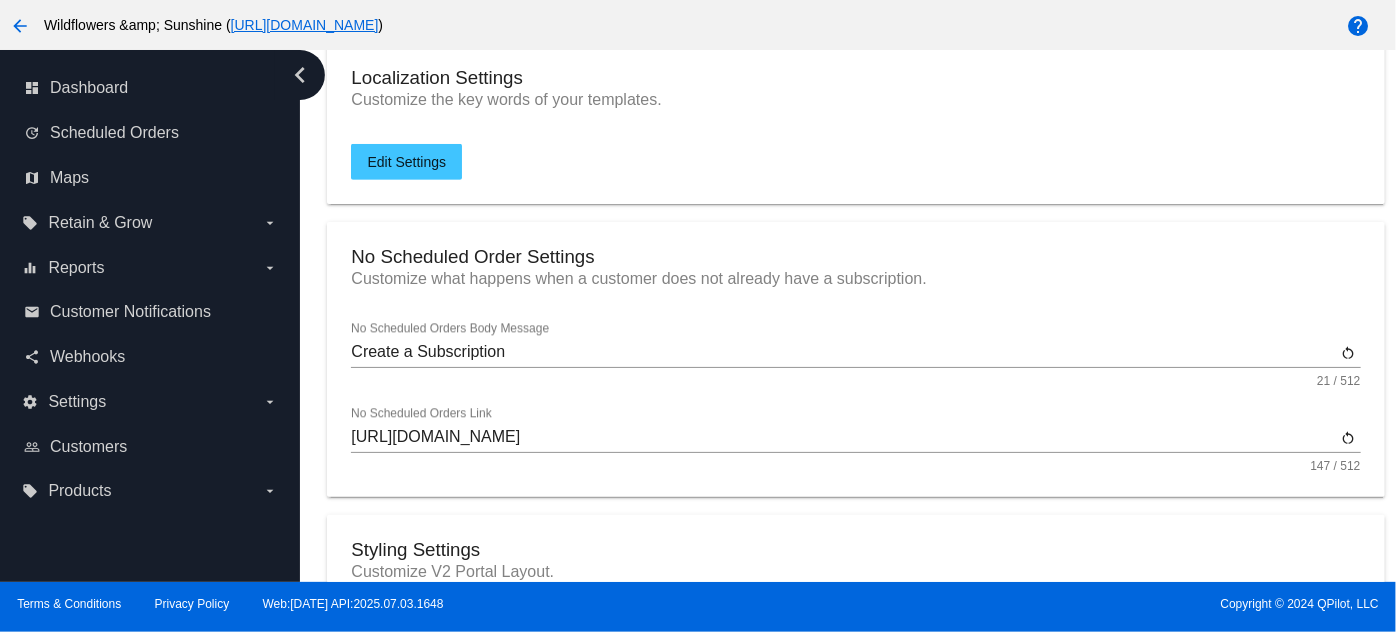 click on "Localization Settings" 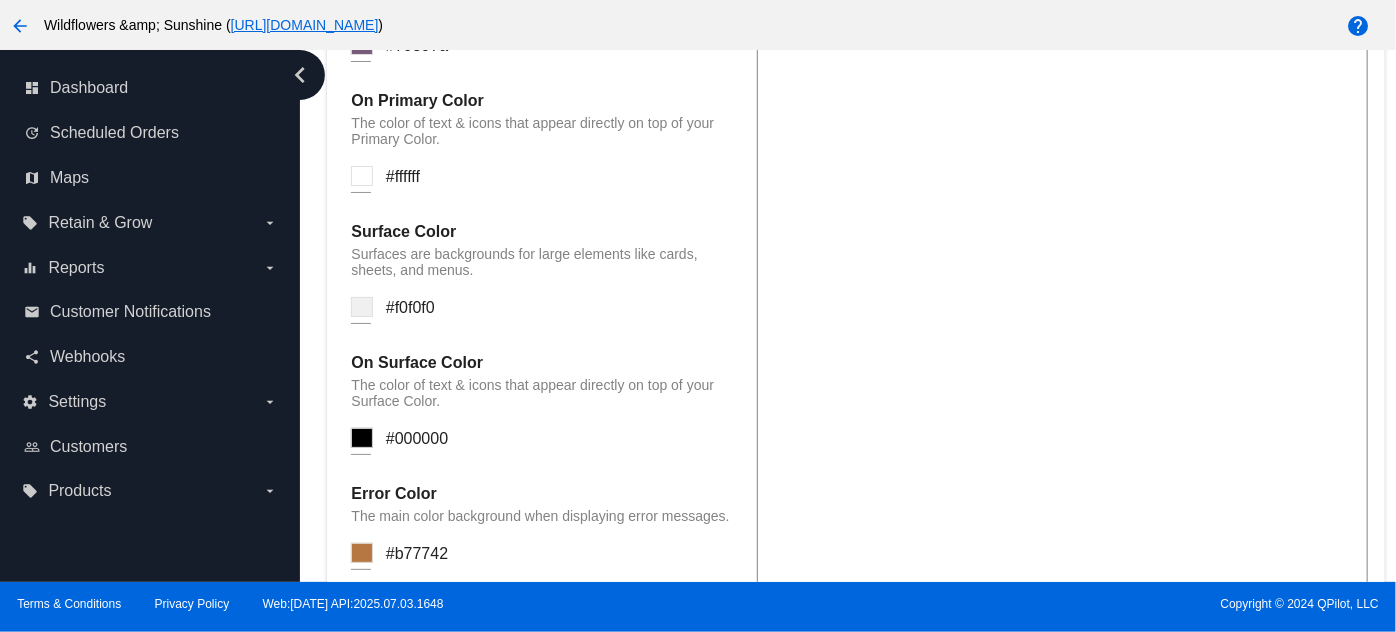 scroll, scrollTop: 1781, scrollLeft: 0, axis: vertical 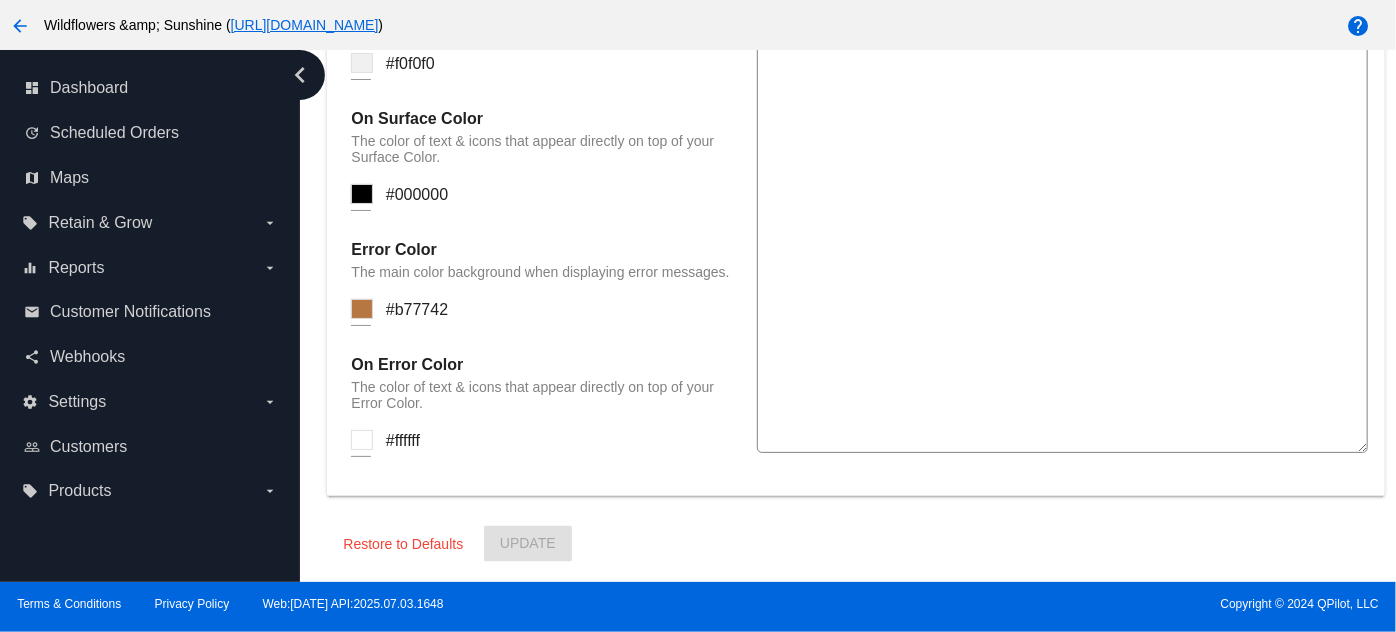 click on "help" at bounding box center (1279, 25) 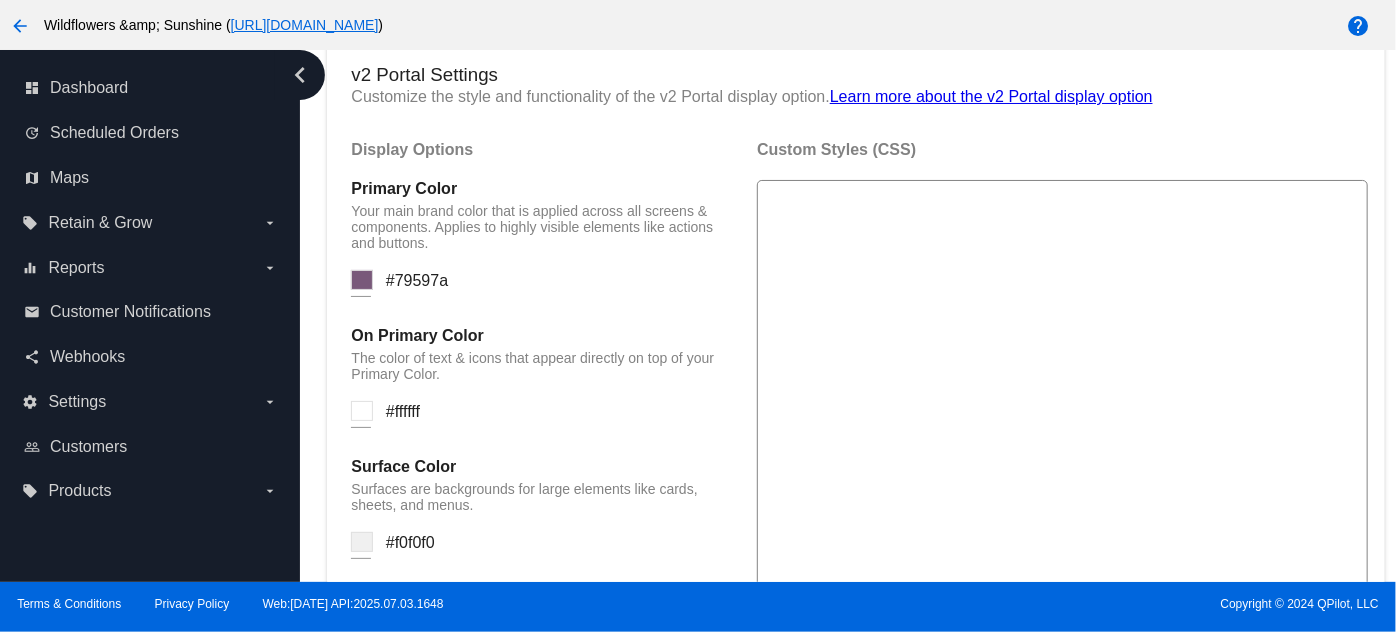 scroll, scrollTop: 1253, scrollLeft: 0, axis: vertical 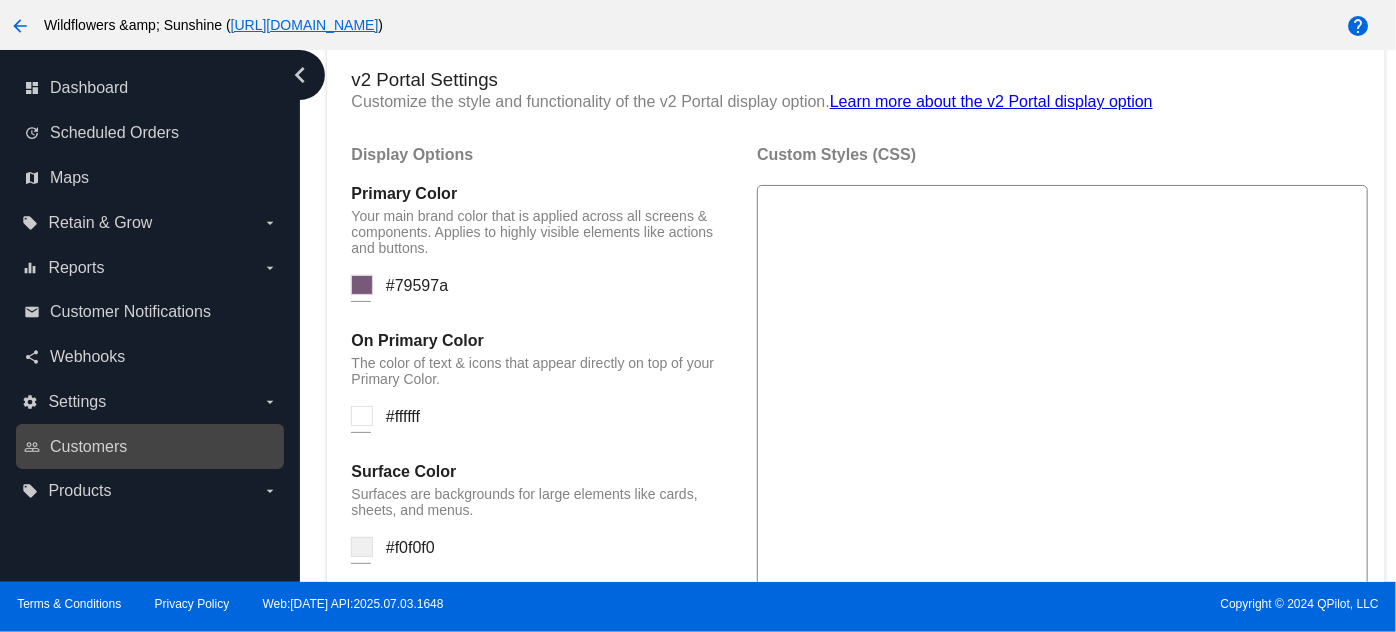 click on "people_outline
Customers" at bounding box center [151, 447] 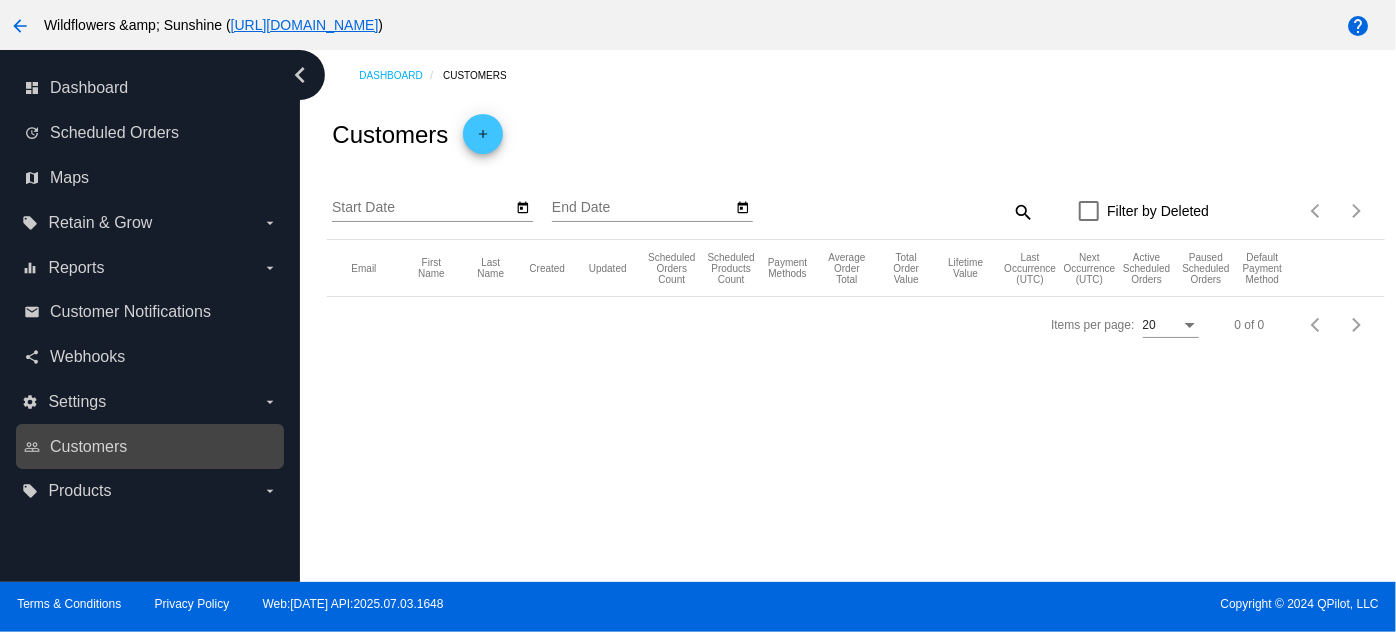 scroll, scrollTop: 0, scrollLeft: 0, axis: both 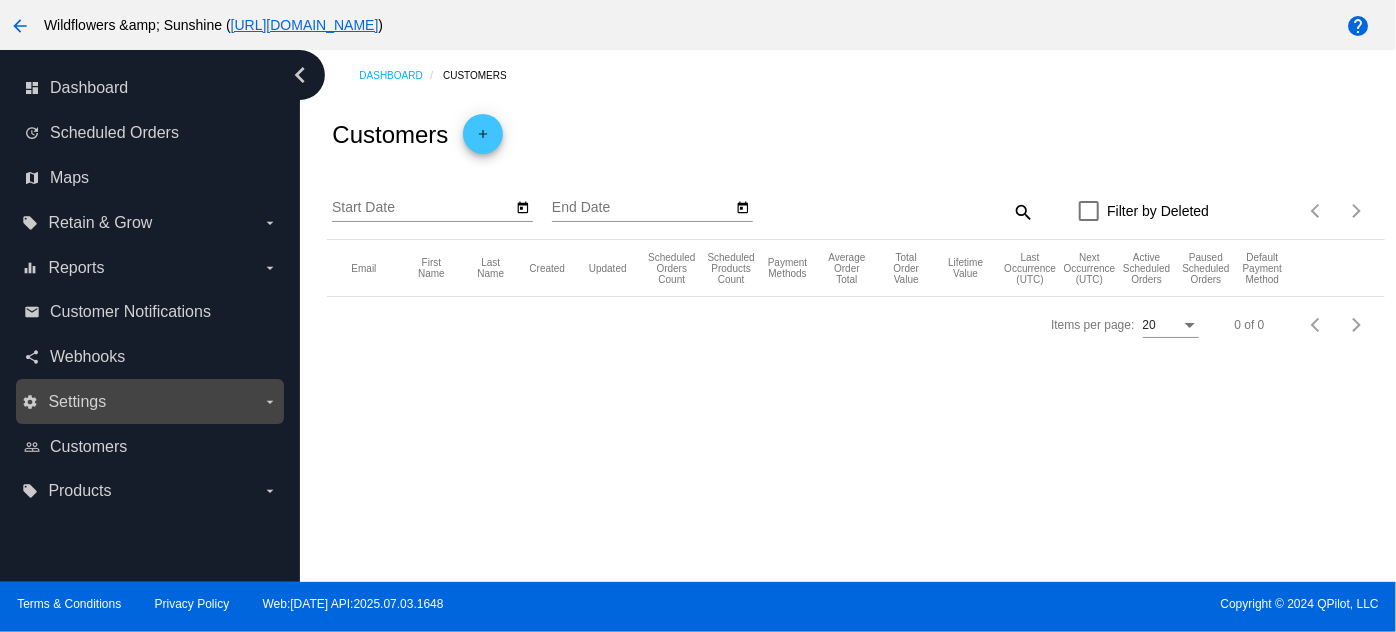 click on "settings
Settings
arrow_drop_down" at bounding box center [150, 401] 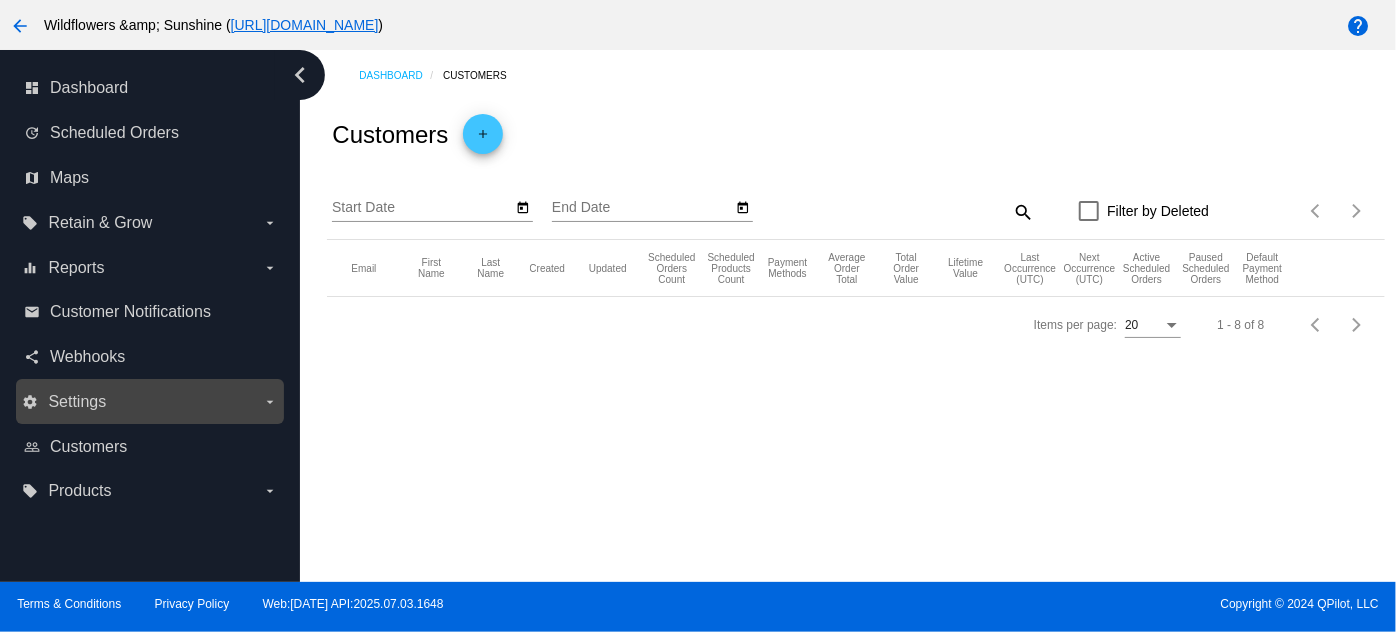 click on "settings
Settings
arrow_drop_down" at bounding box center [150, 401] 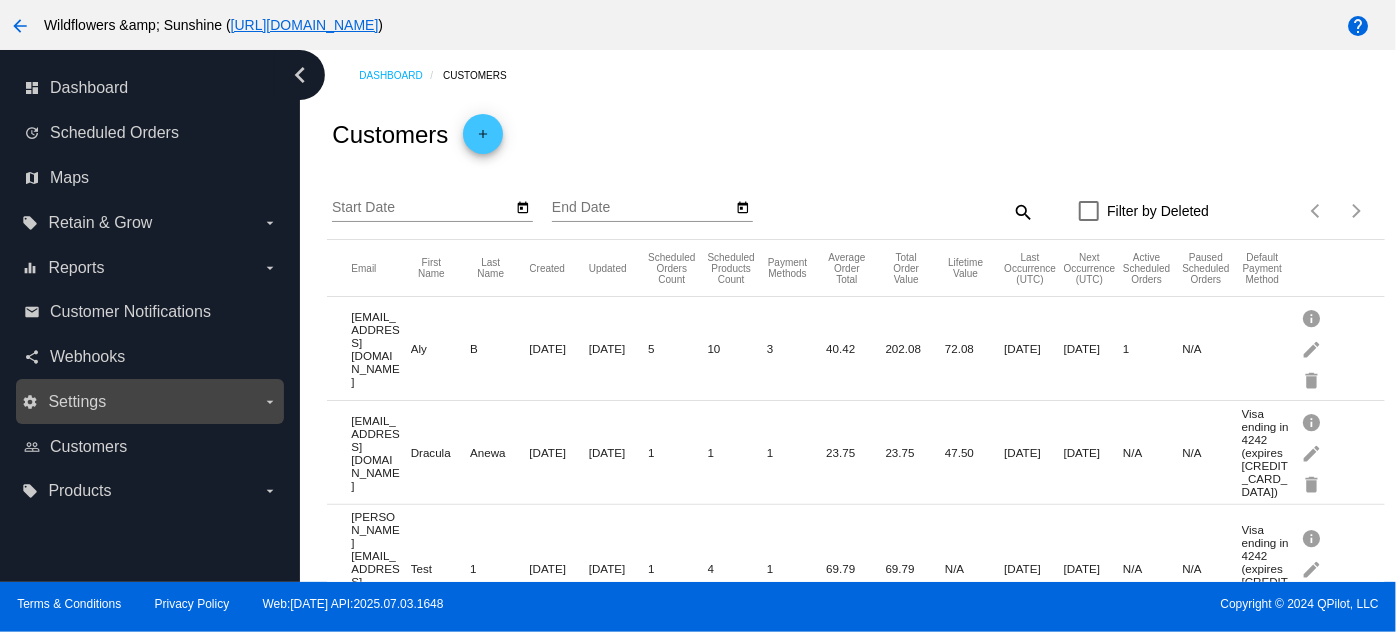 click on "arrow_drop_down" at bounding box center (270, 402) 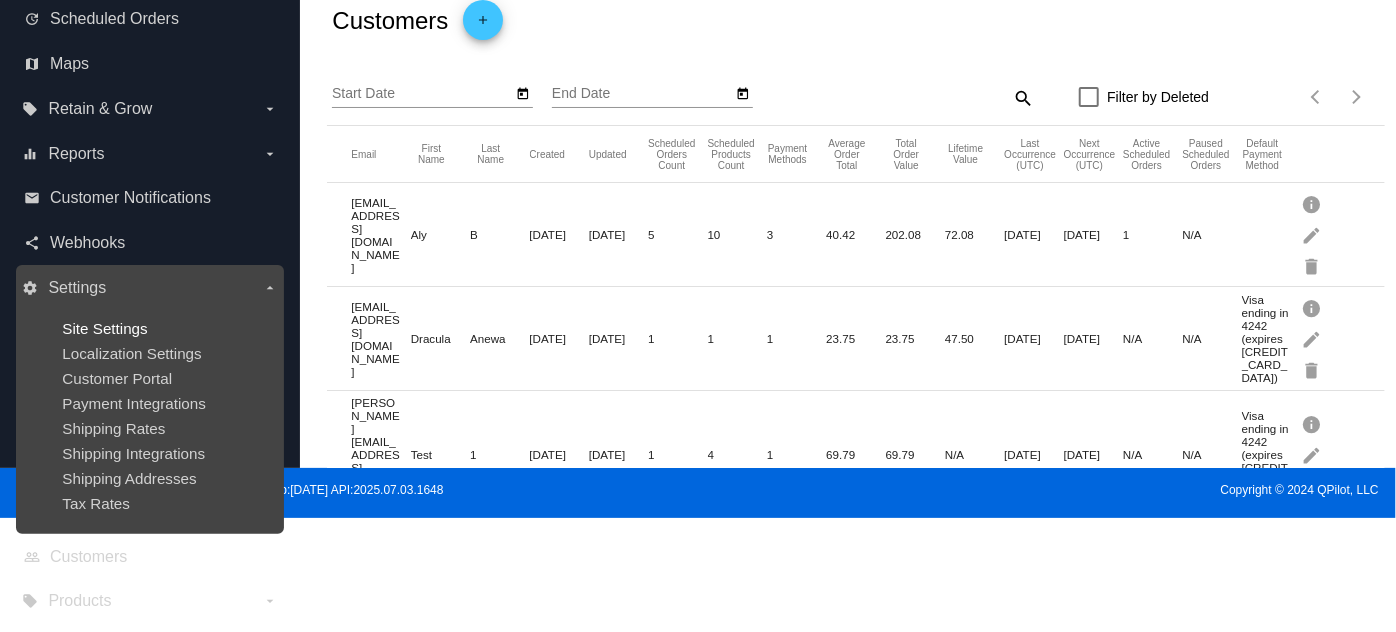 scroll, scrollTop: 116, scrollLeft: 0, axis: vertical 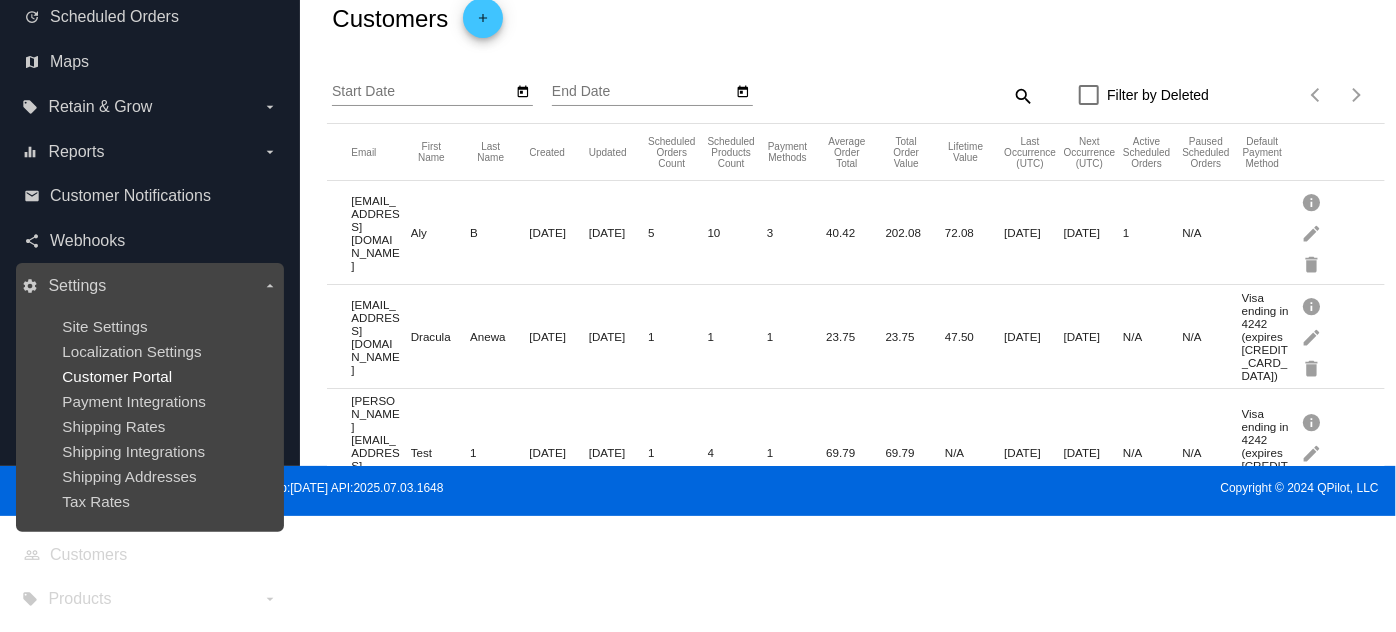 click on "Customer Portal" at bounding box center [117, 376] 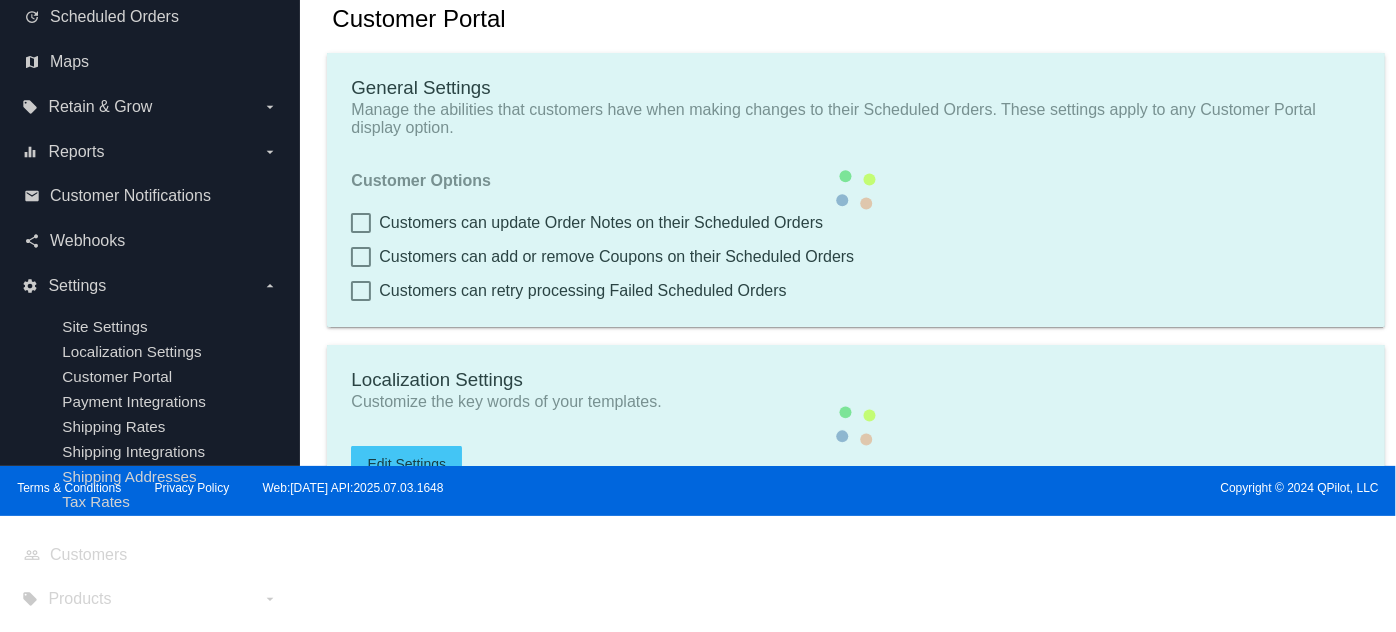 checkbox on "true" 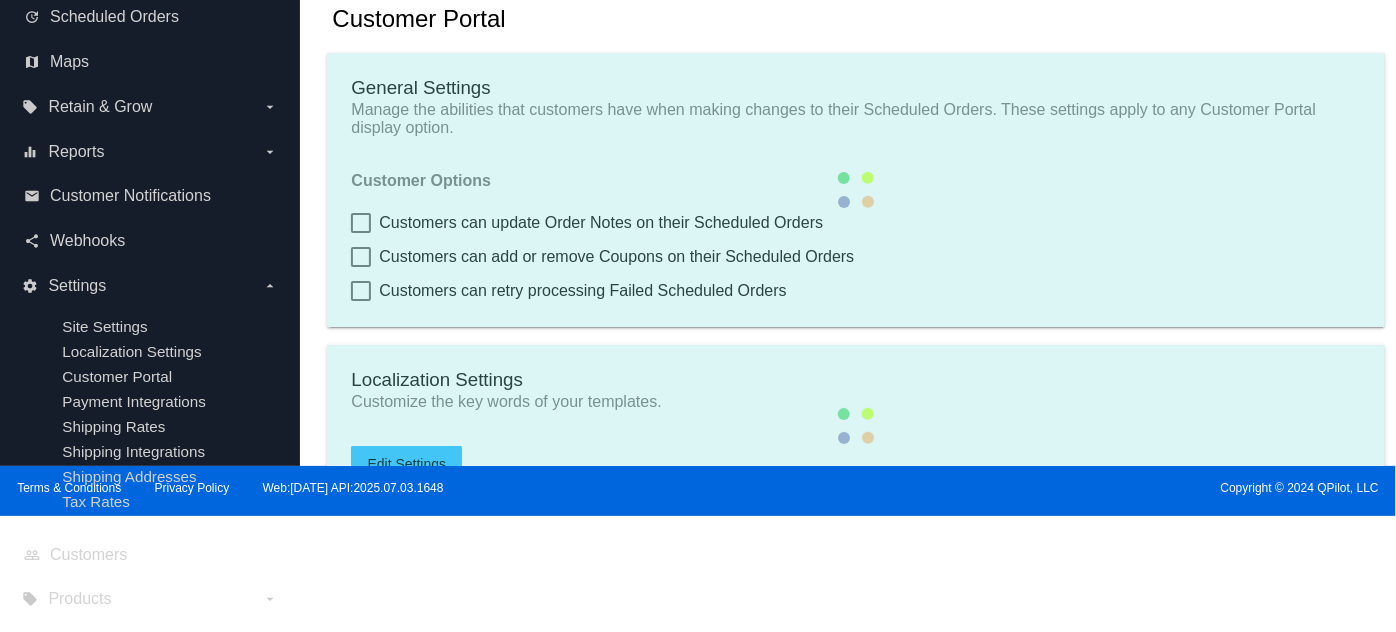 type on "Create a Subscription" 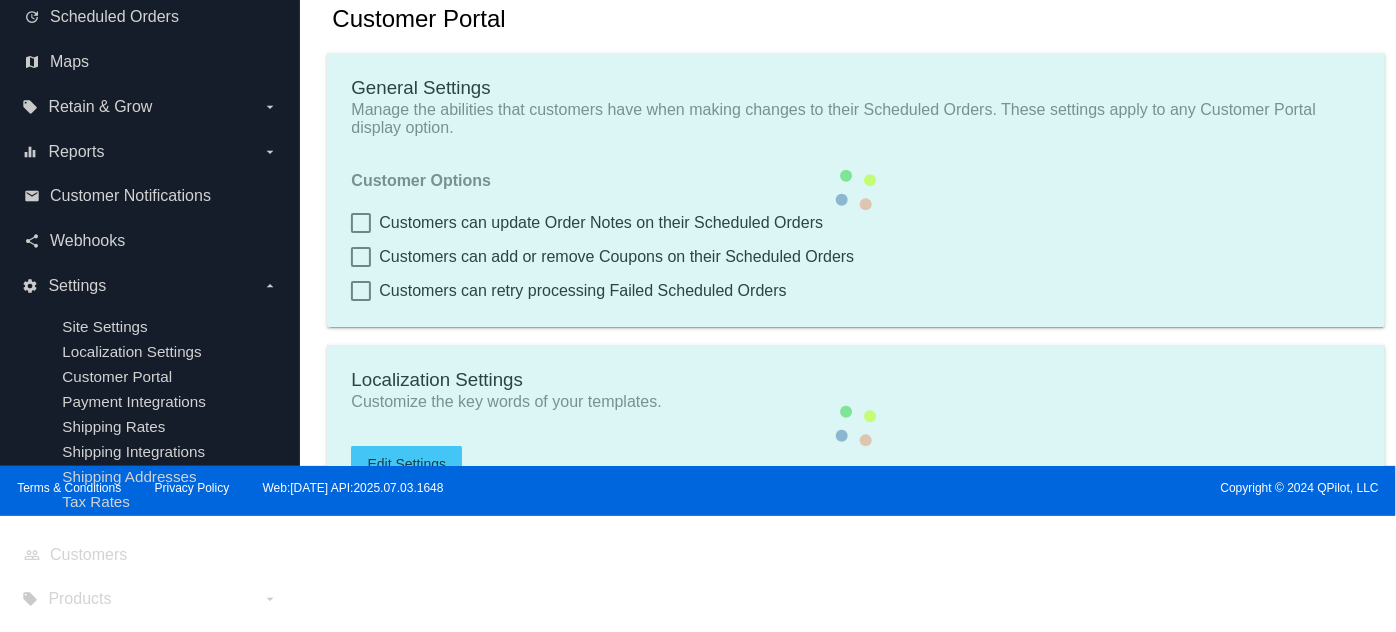type on "[URL][DOMAIN_NAME]" 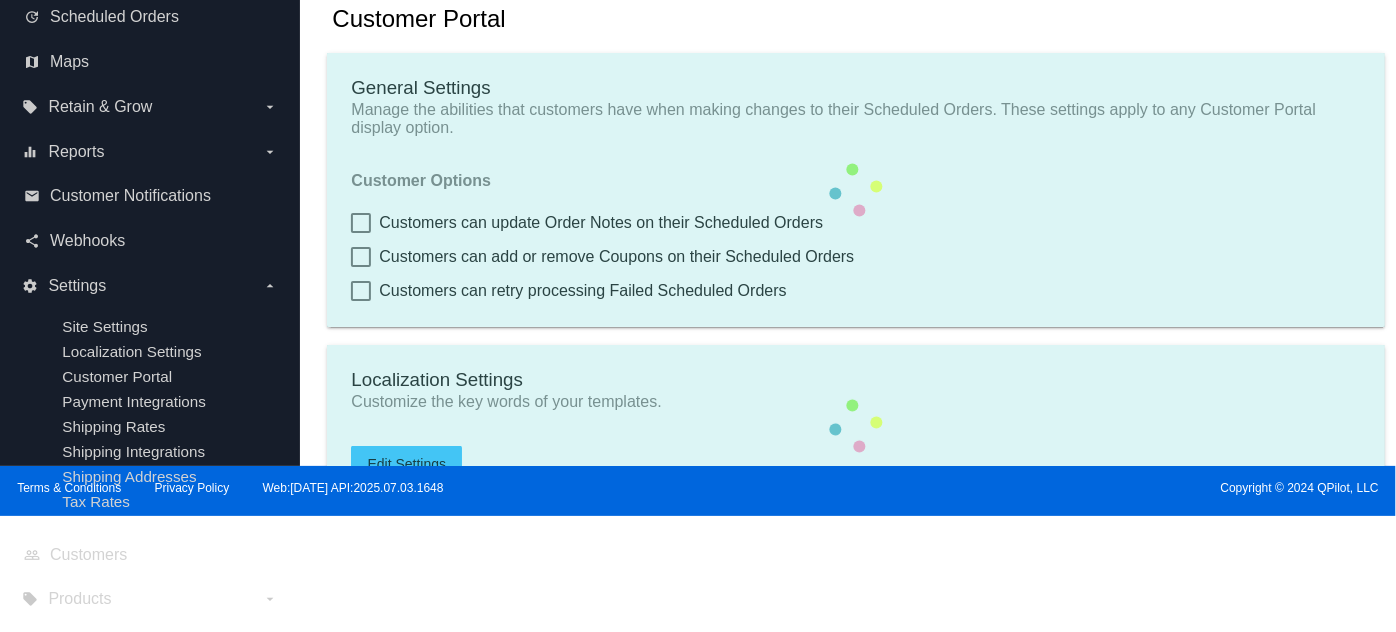checkbox on "true" 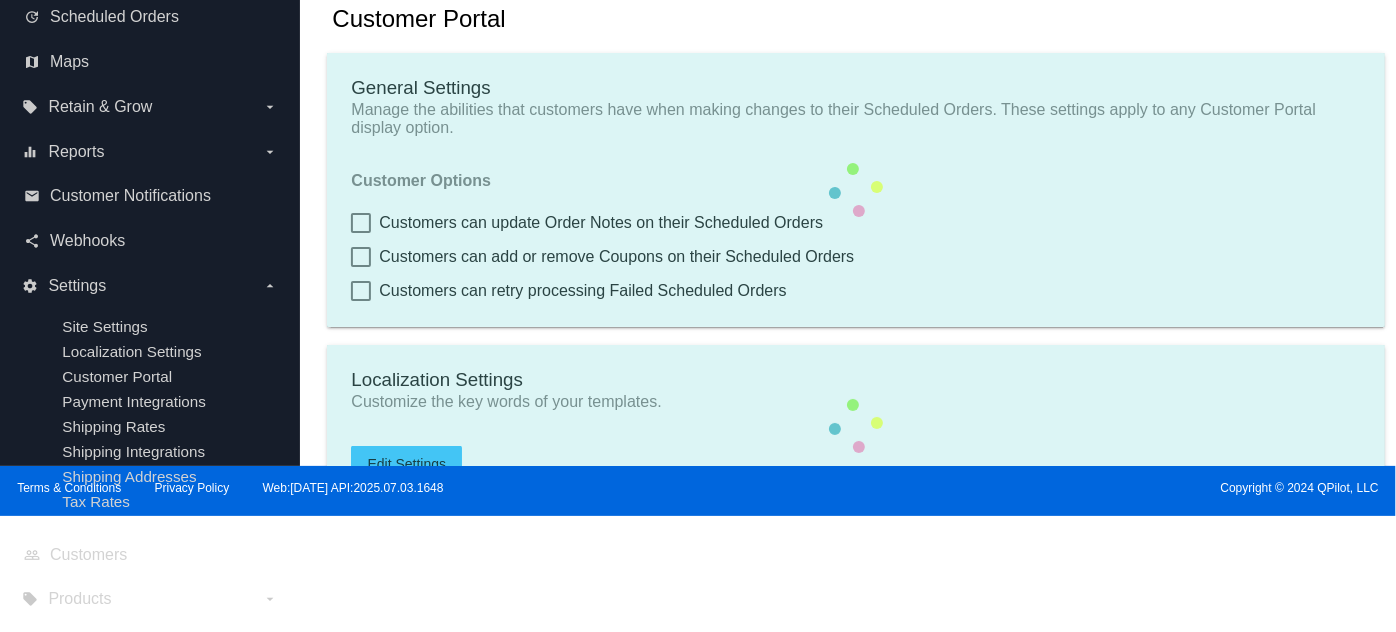 checkbox on "true" 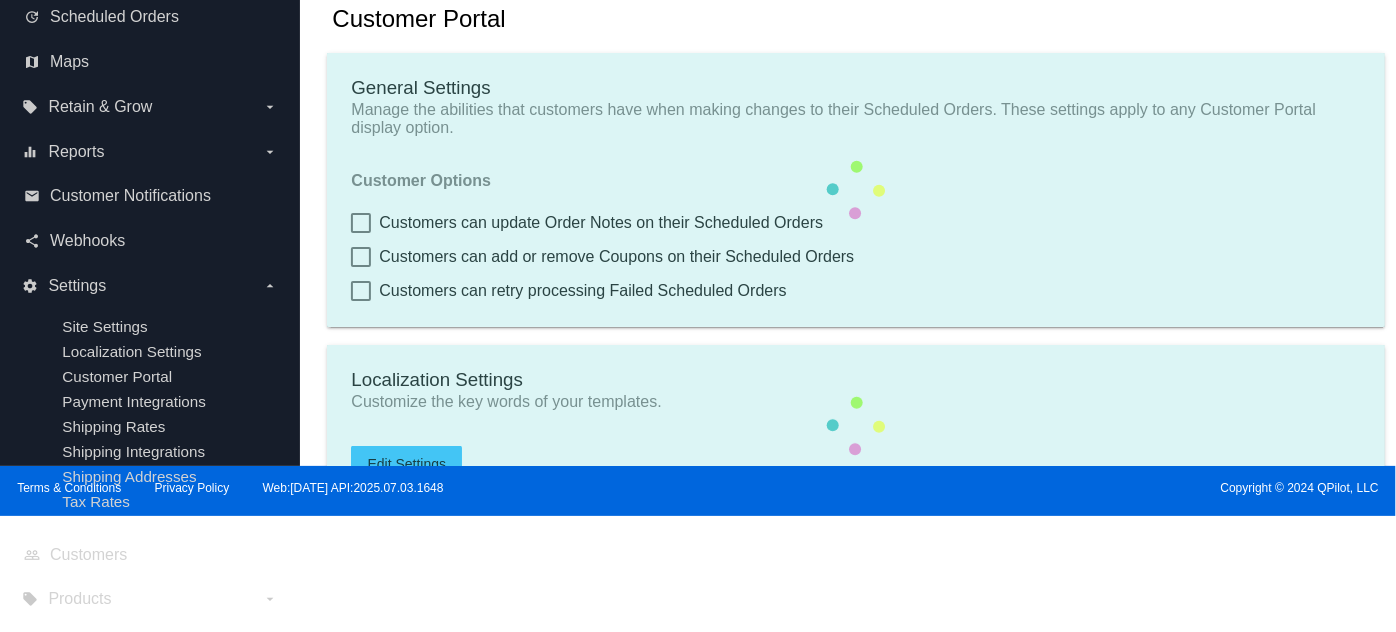 checkbox on "true" 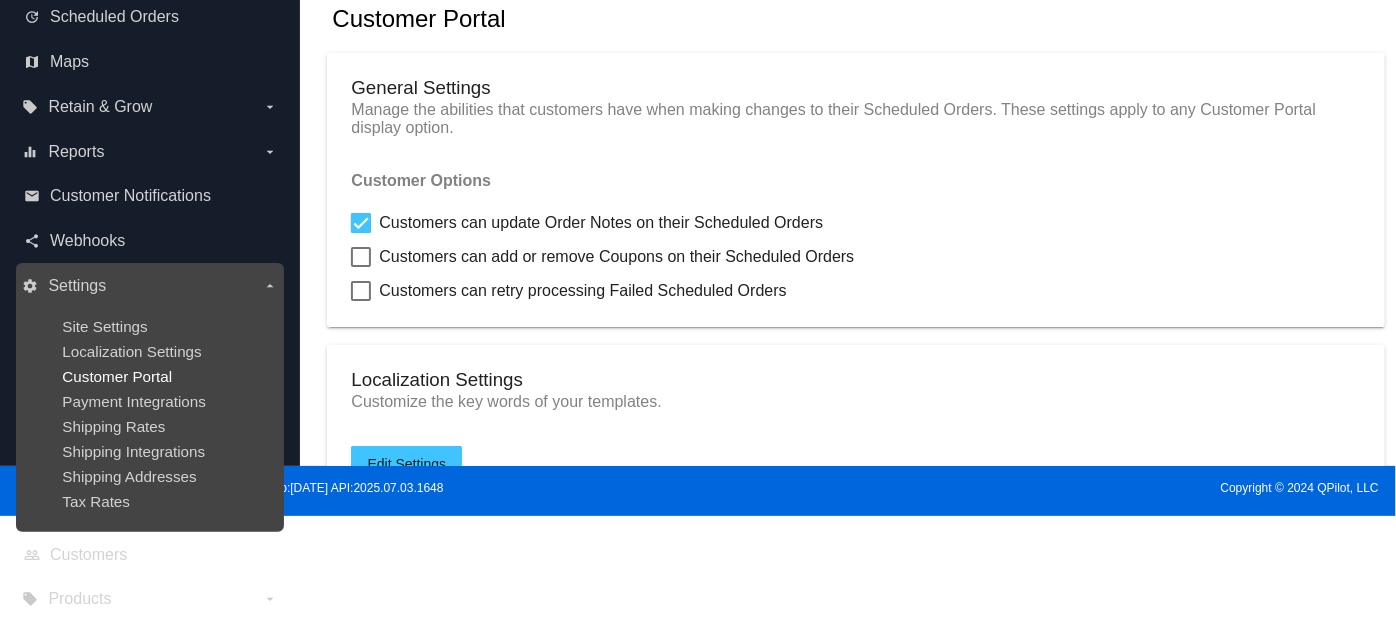 click on "Customer Portal" at bounding box center (117, 376) 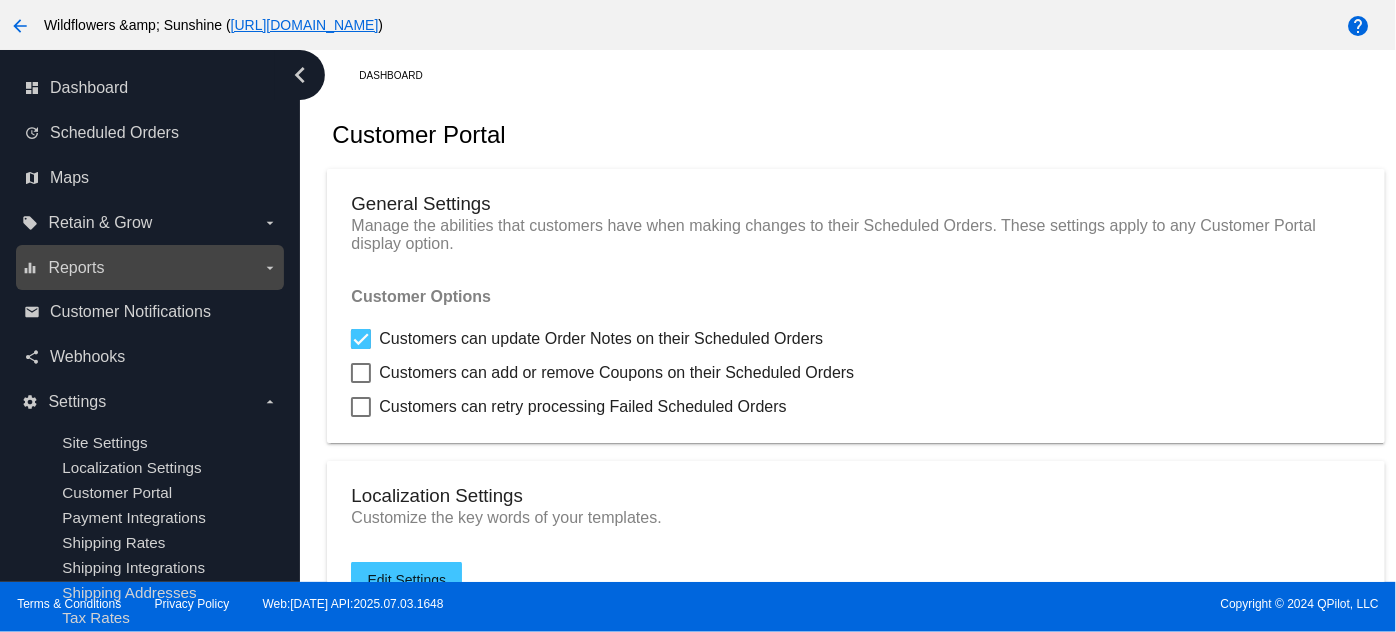 scroll, scrollTop: 125, scrollLeft: 0, axis: vertical 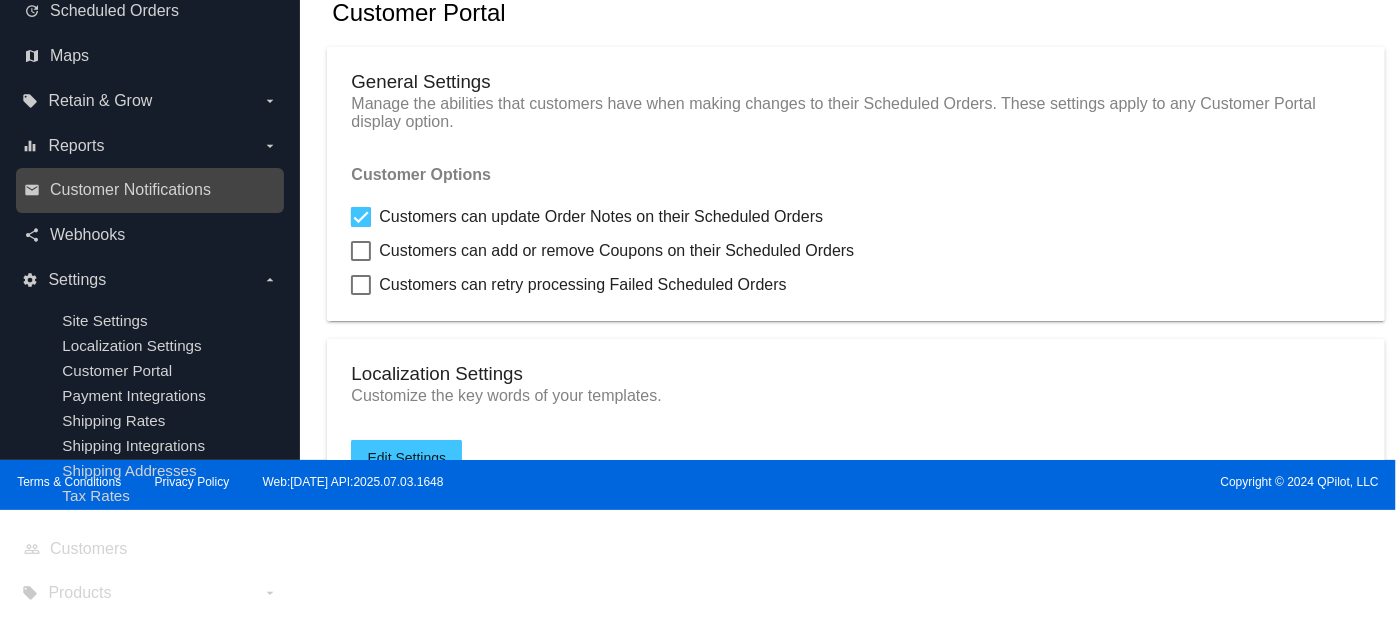 click on "email
Customer Notifications" at bounding box center [151, 190] 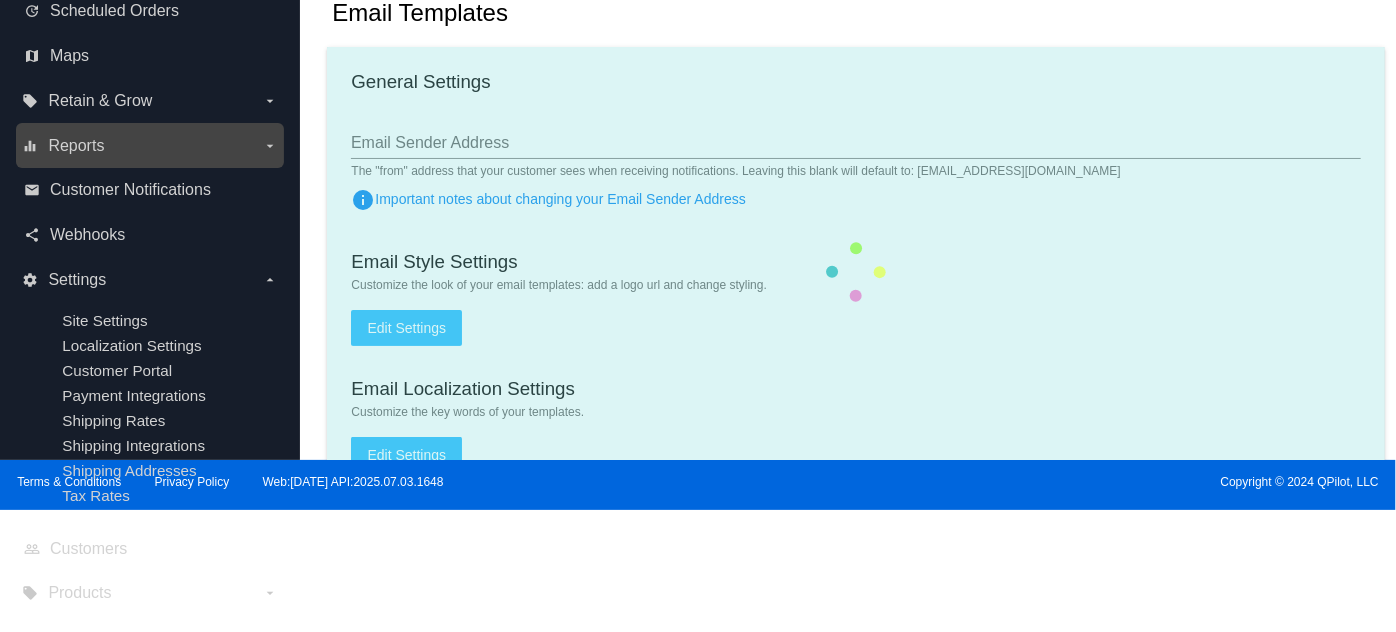 click on "equalizer
Reports
arrow_drop_down" at bounding box center [149, 146] 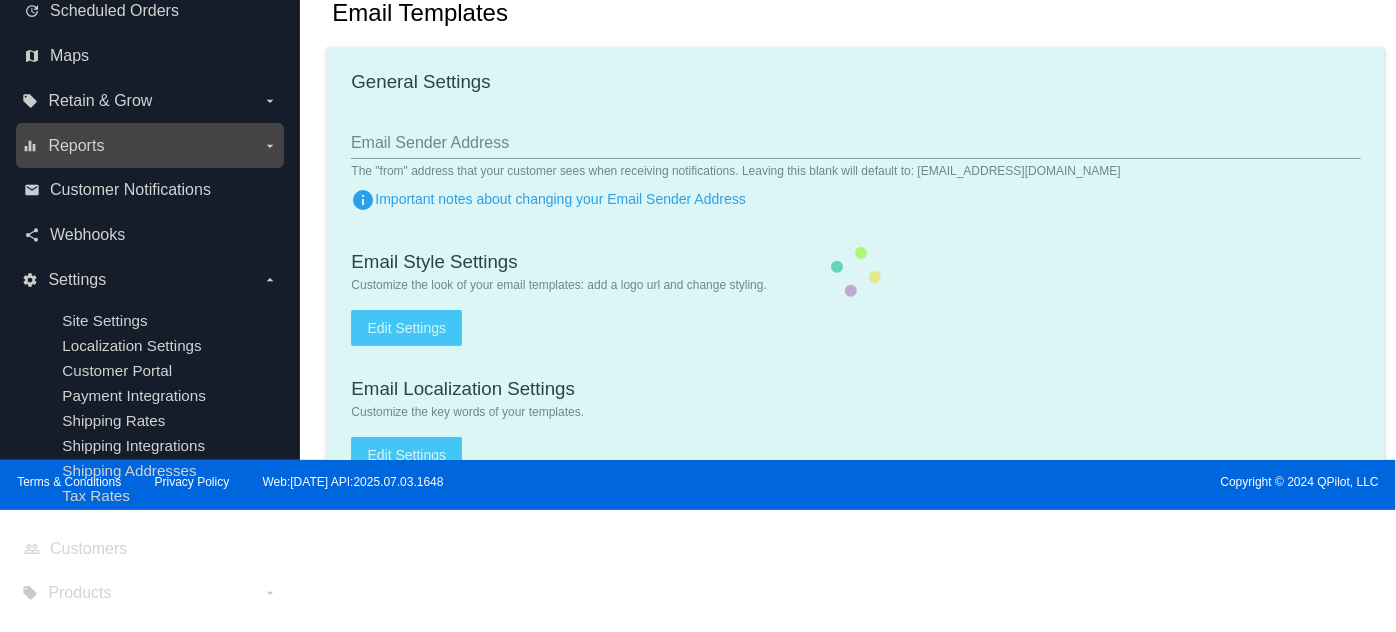 click on "equalizer
Reports
arrow_drop_down" at bounding box center [0, 0] 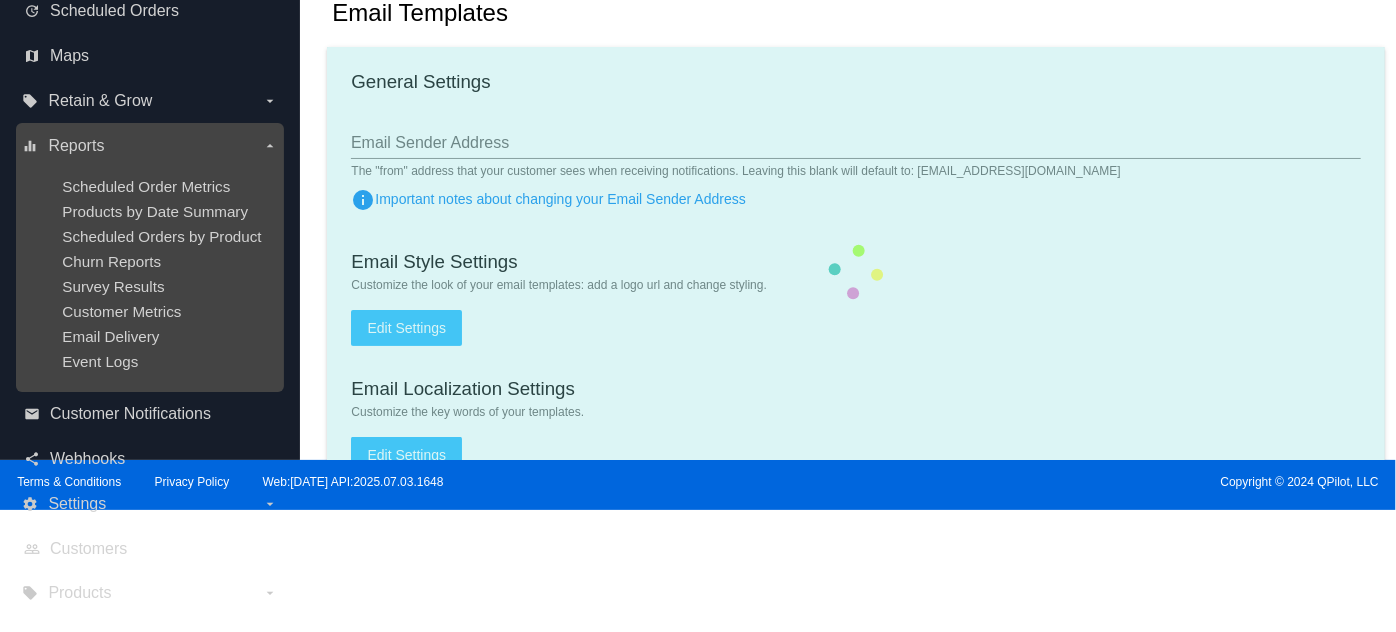 click on "equalizer
Reports
arrow_drop_down" at bounding box center (149, 146) 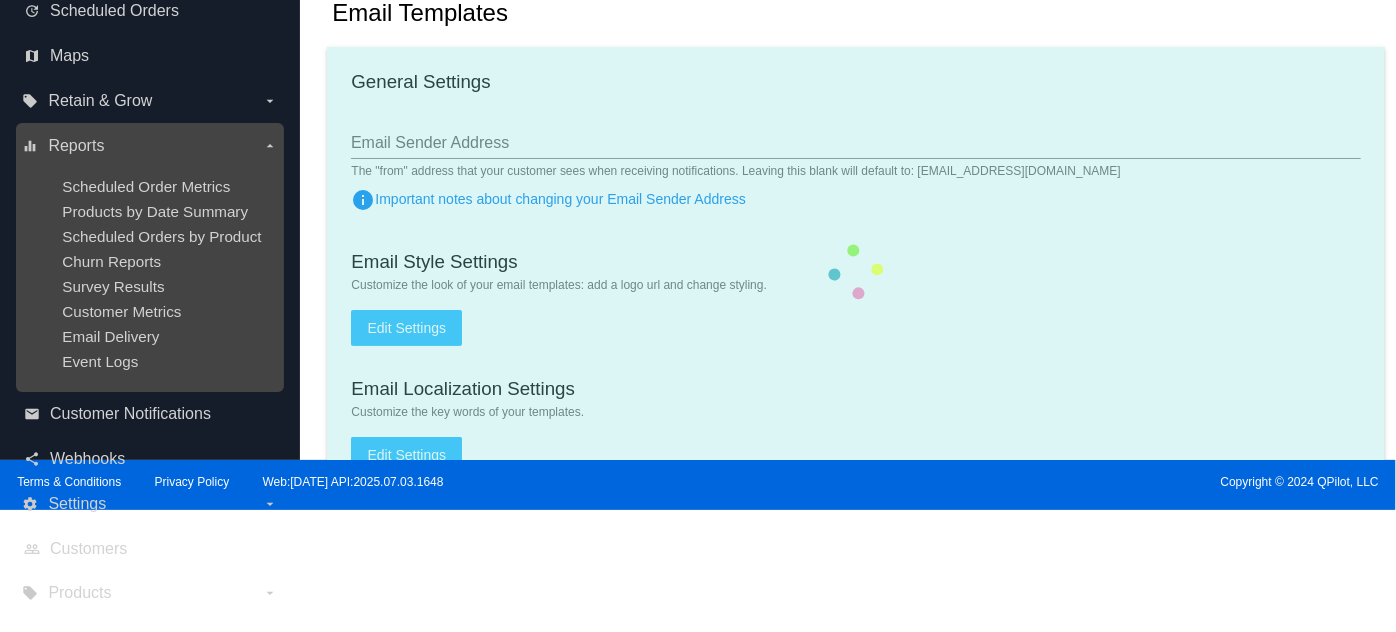 click on "equalizer
Reports
arrow_drop_down" at bounding box center [0, 0] 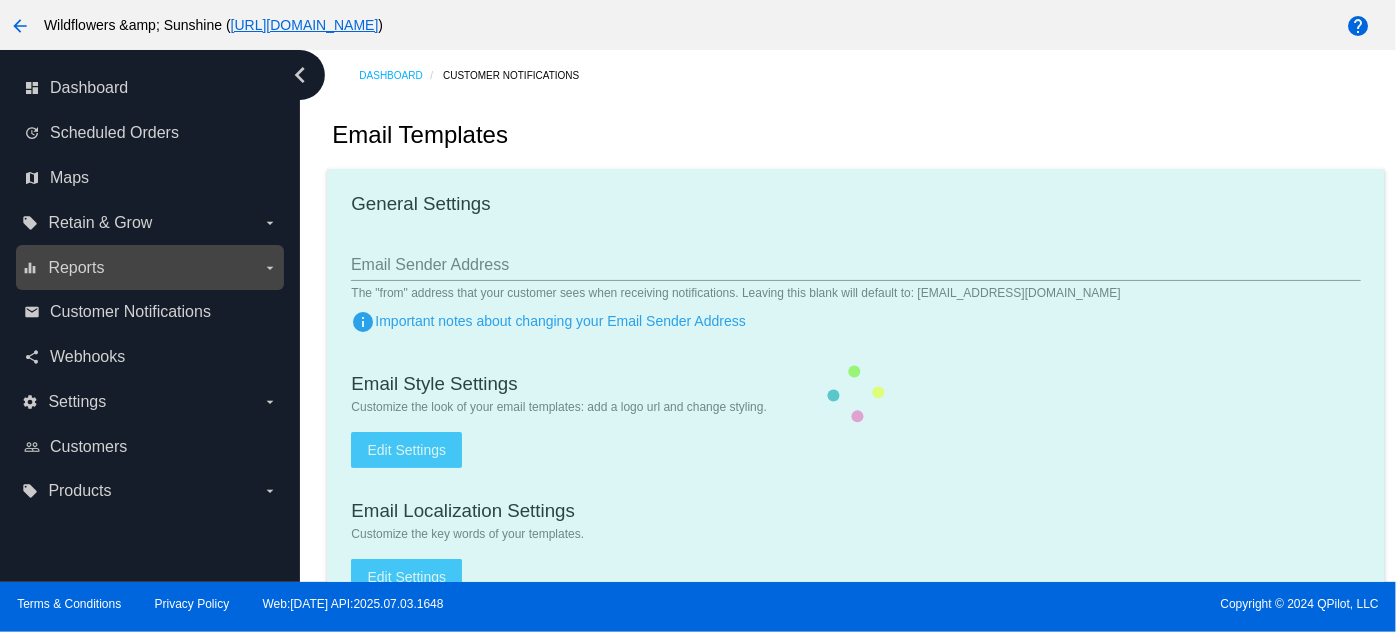 scroll, scrollTop: 0, scrollLeft: 0, axis: both 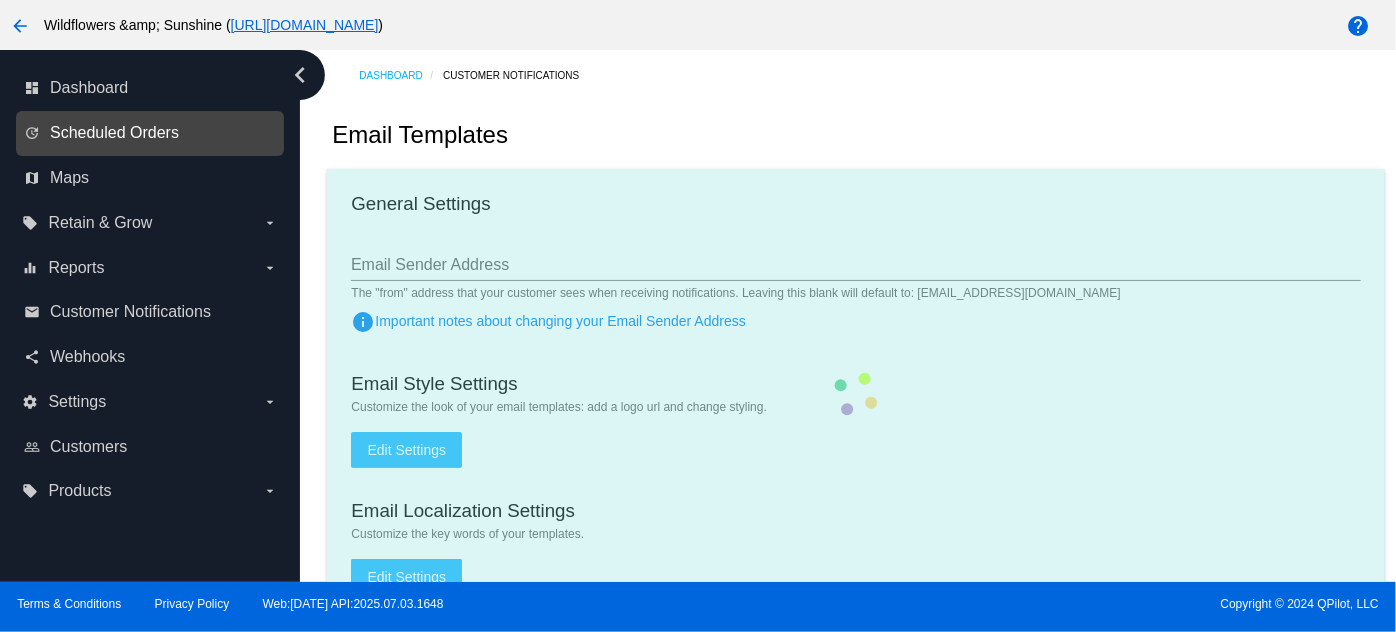 click on "Scheduled Orders" at bounding box center [114, 133] 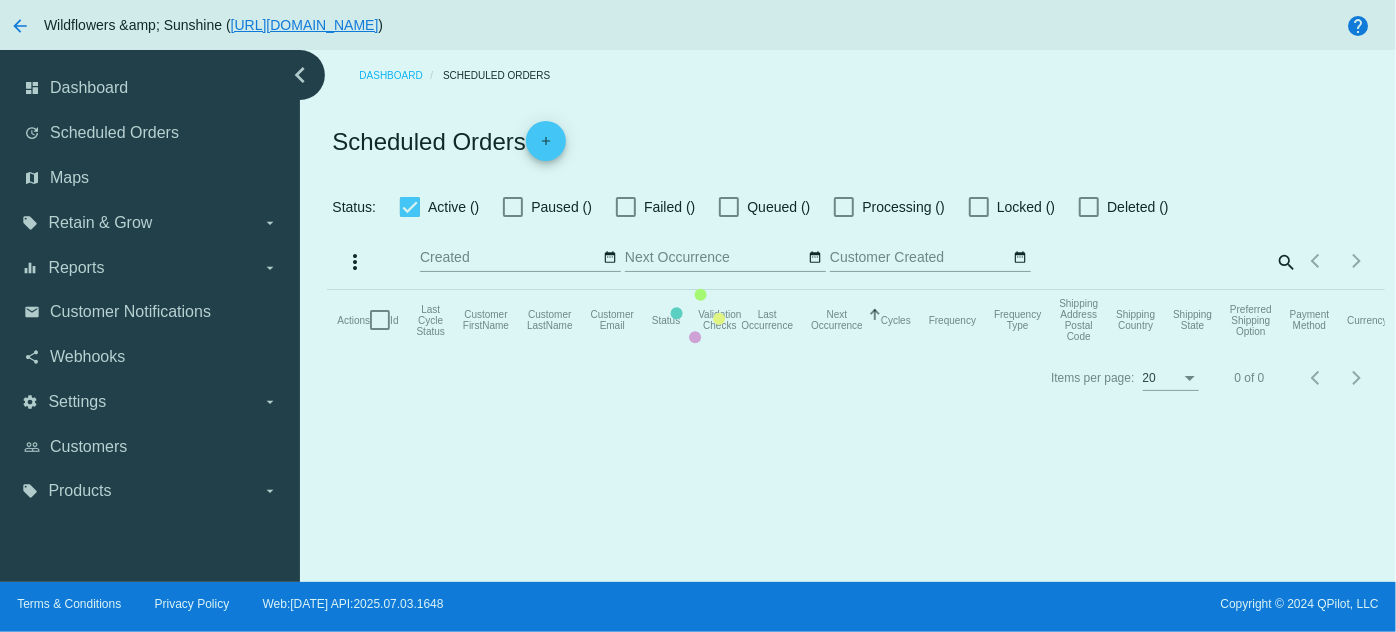 click on "Actions
Id   Last Cycle Status   Customer FirstName   Customer LastName   Customer Email   Status   Validation Checks   Last Occurrence   Next Occurrence   Sorted by NextOccurrenceUtc ascending  Cycles   Frequency   Frequency Type   Shipping Address Postal Code
Shipping Country
Shipping State
Preferred Shipping Option
Payment Method   Currency   Total Product Quantity   Scheduled Order Subtotal
Scheduled Order LTV" 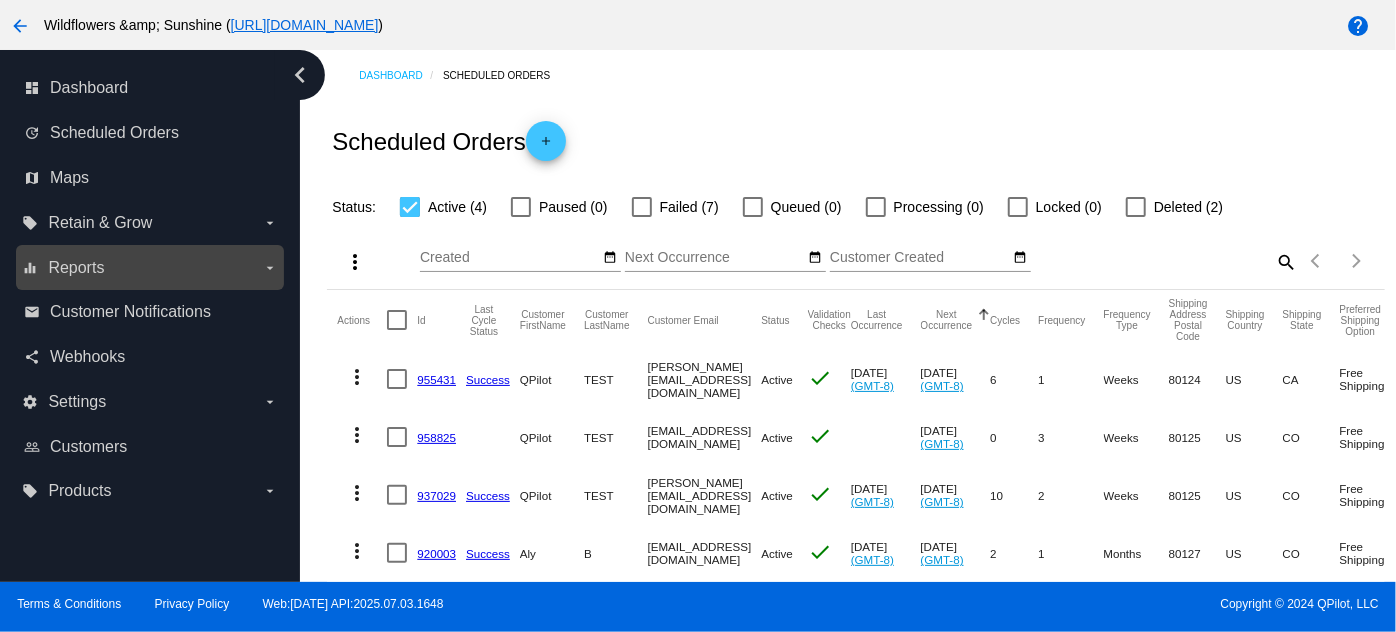 click on "Reports" at bounding box center (76, 268) 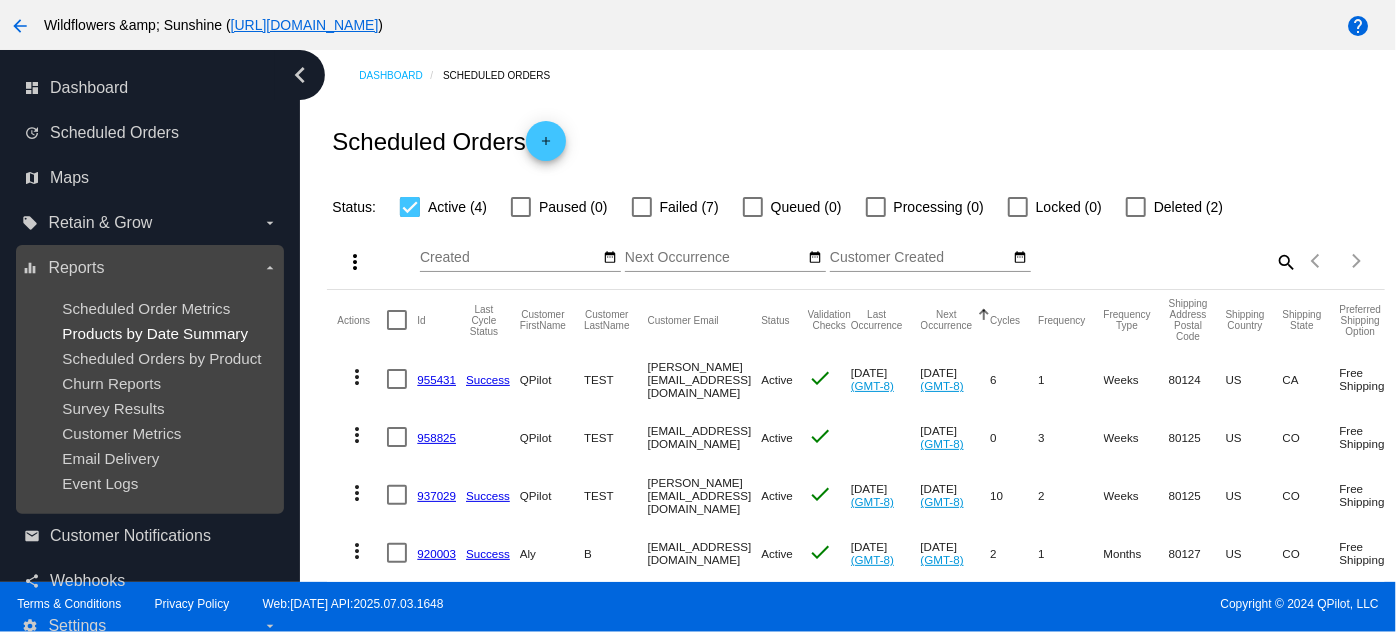 click on "Products by Date Summary" at bounding box center [155, 333] 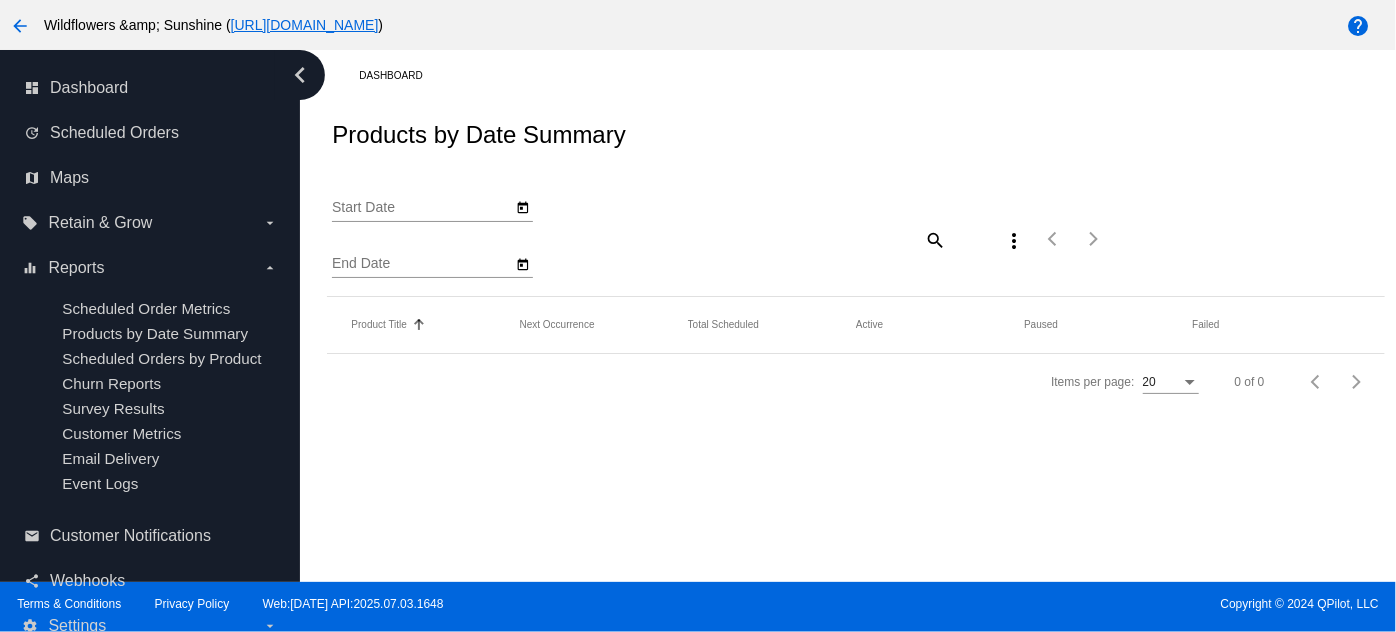type on "[DATE]" 